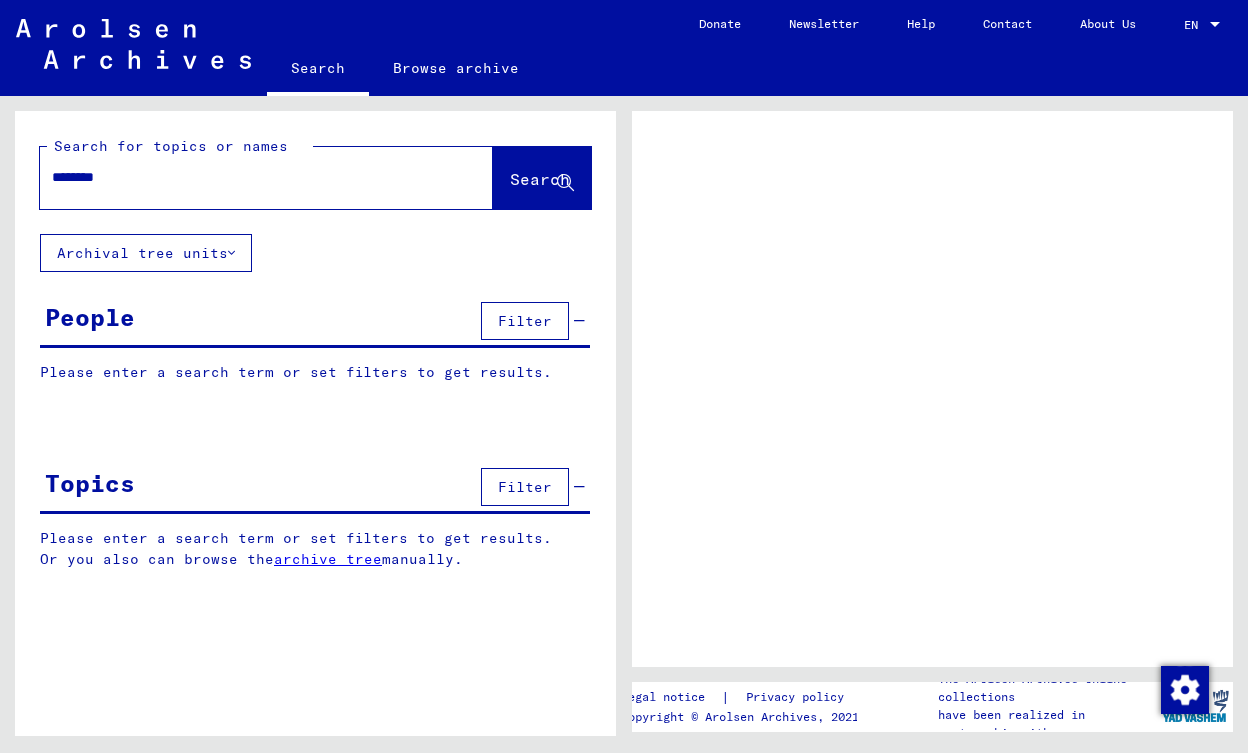 scroll, scrollTop: 0, scrollLeft: 0, axis: both 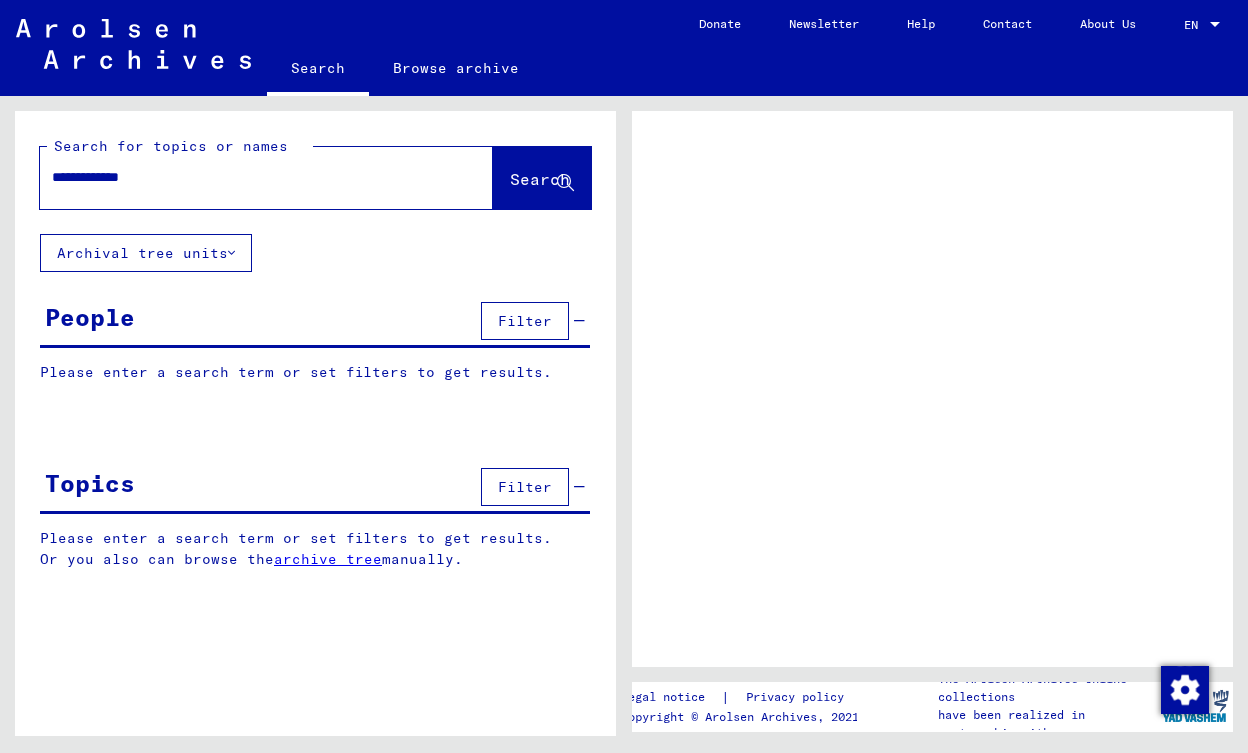 type on "**********" 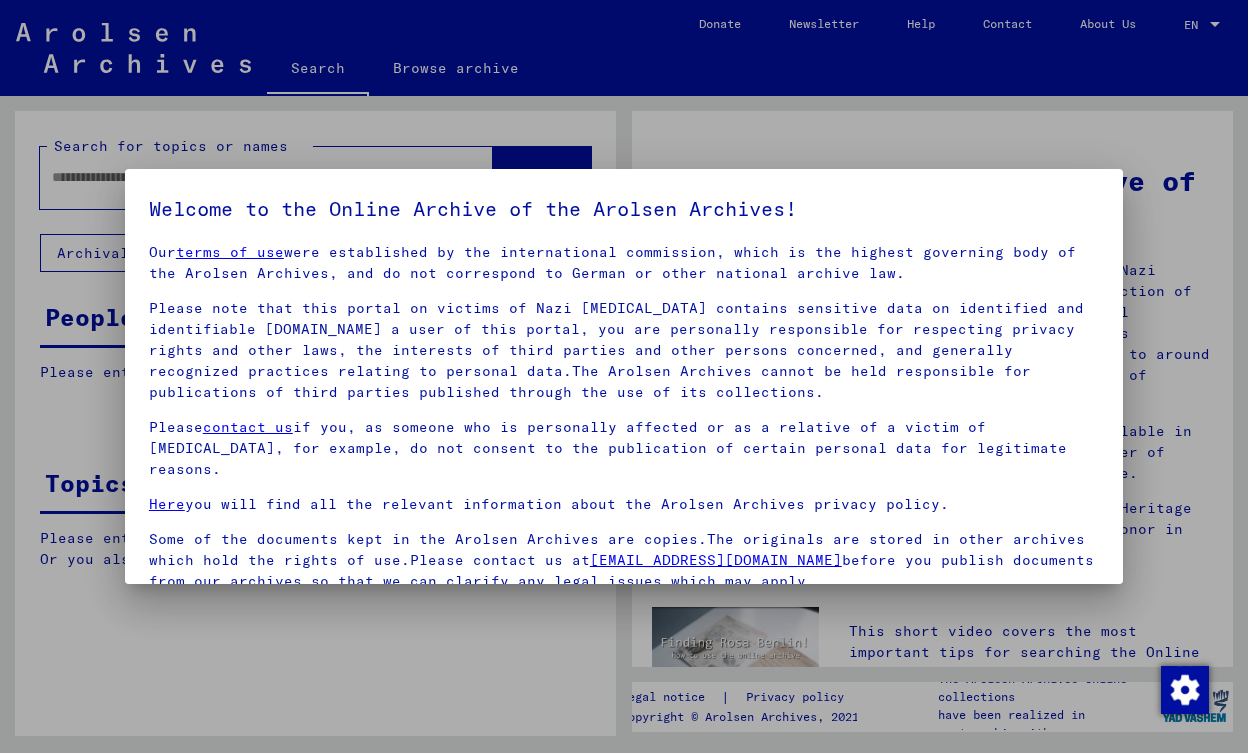 scroll, scrollTop: 12, scrollLeft: 0, axis: vertical 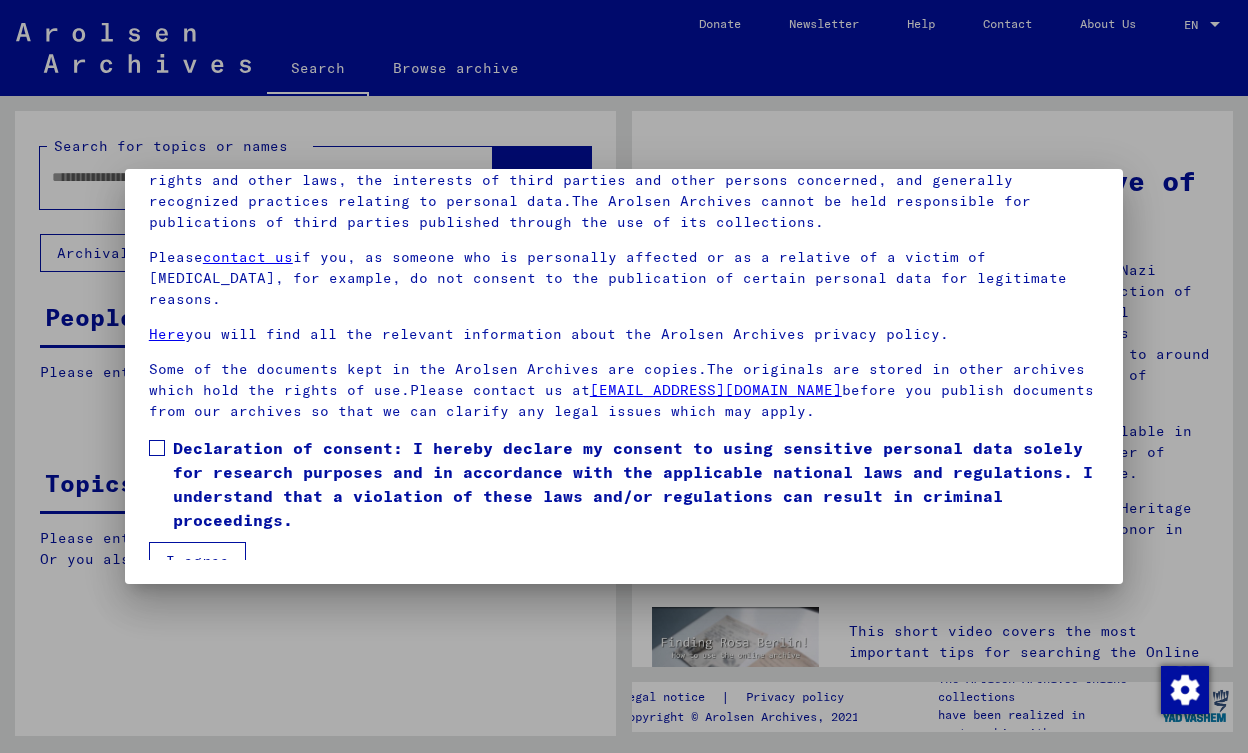 click on "Our  terms of use  were established by the international commission, which is the highest governing body of the Arolsen Archives, and do not correspond to German or other national archive law. Please note that this portal on victims of Nazi [MEDICAL_DATA] contains sensitive data on identified and identifiable [DOMAIN_NAME] a user of this portal, you are personally responsible for respecting privacy rights and other laws, the interests of third parties and other persons concerned, and generally recognized practices relating to personal data.The Arolsen Archives cannot be held responsible for publications of third parties published through the use of its collections. Please  contact us  if you, as someone who is personally affected or as a relative of a victim of [MEDICAL_DATA], for example, do not consent to the publication of certain personal data for legitimate reasons. Here  you will find all the relevant information about the Arolsen Archives privacy policy. [EMAIL_ADDRESS][DOMAIN_NAME]   I agree" at bounding box center (624, 314) 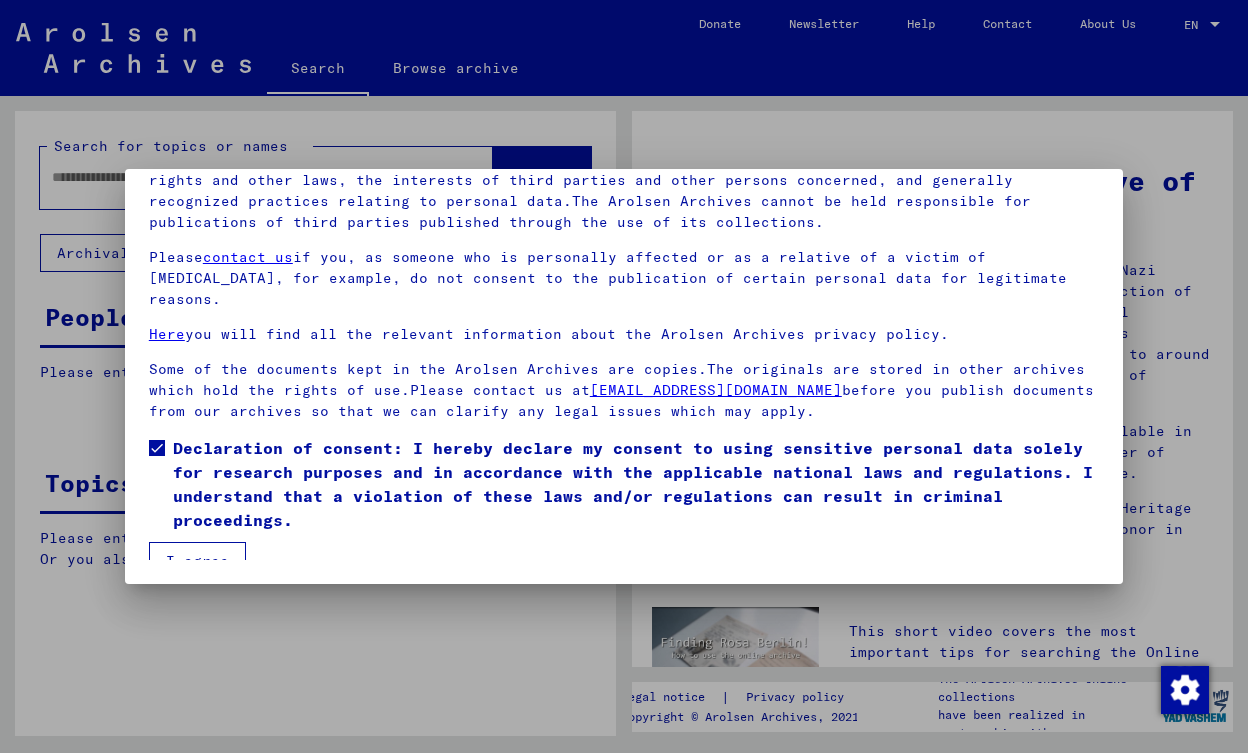 click on "I agree" at bounding box center (197, 561) 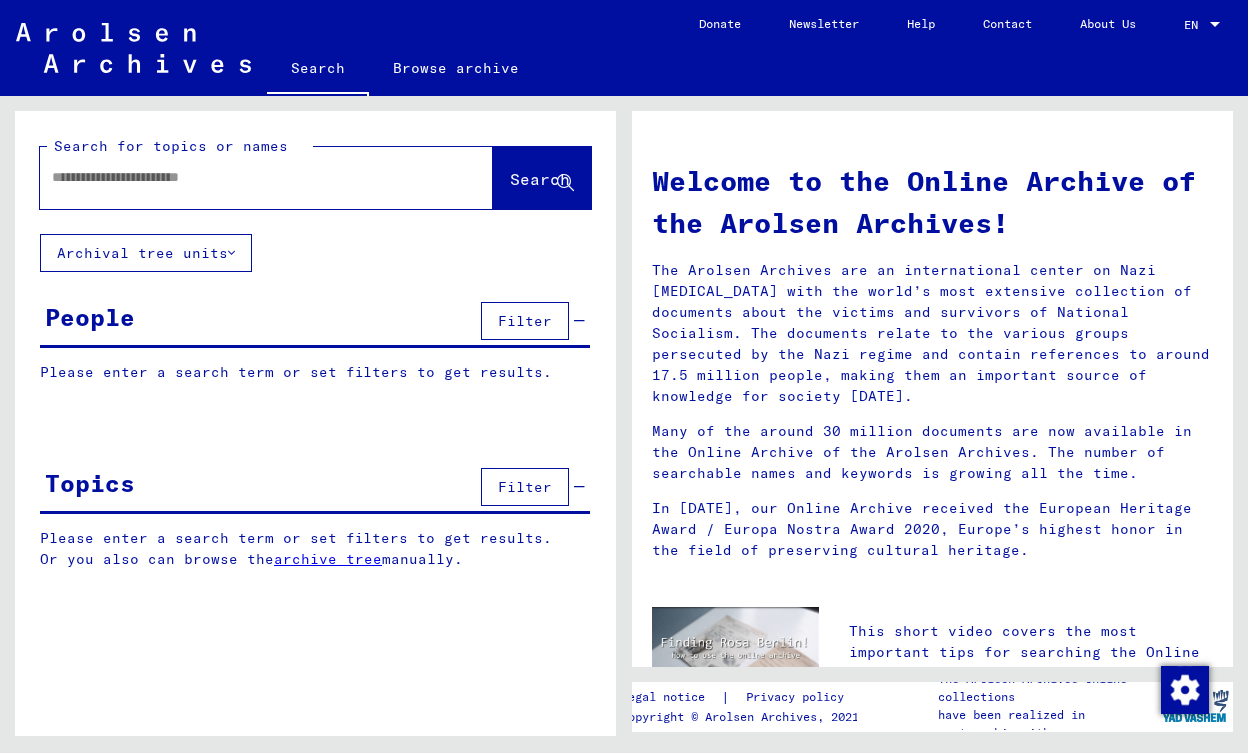 click at bounding box center (242, 177) 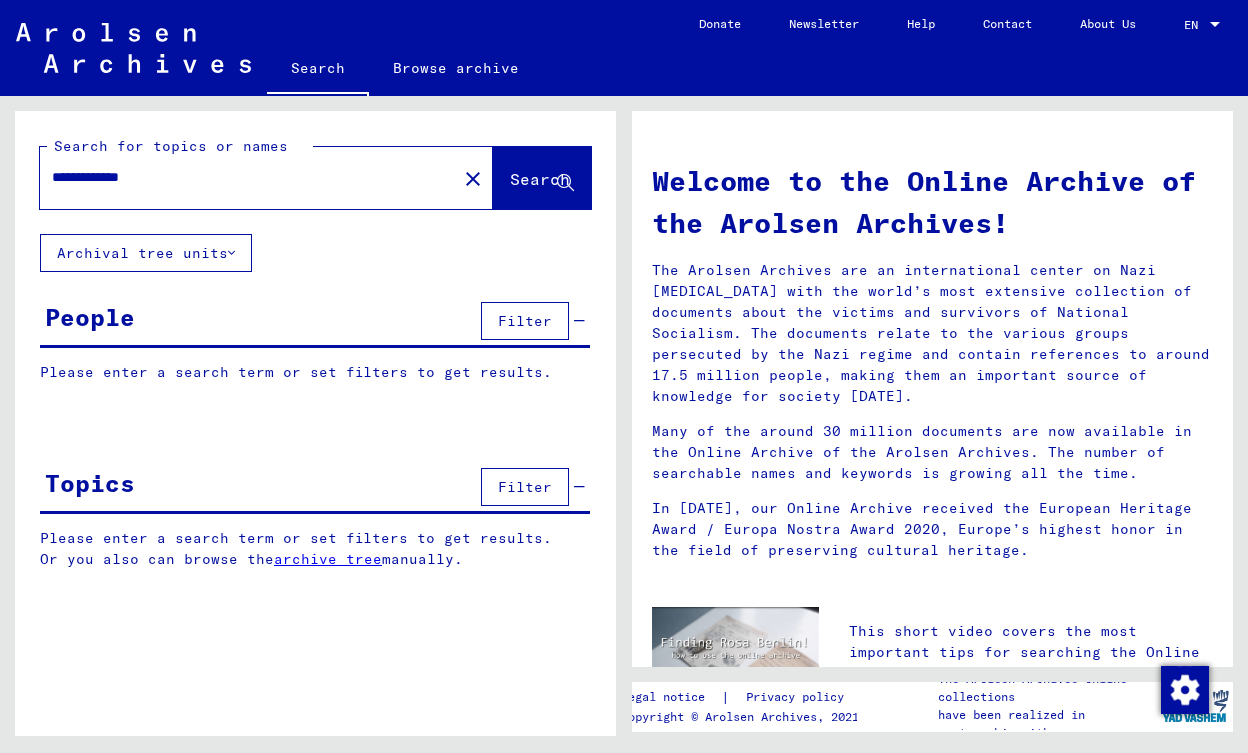 type on "**********" 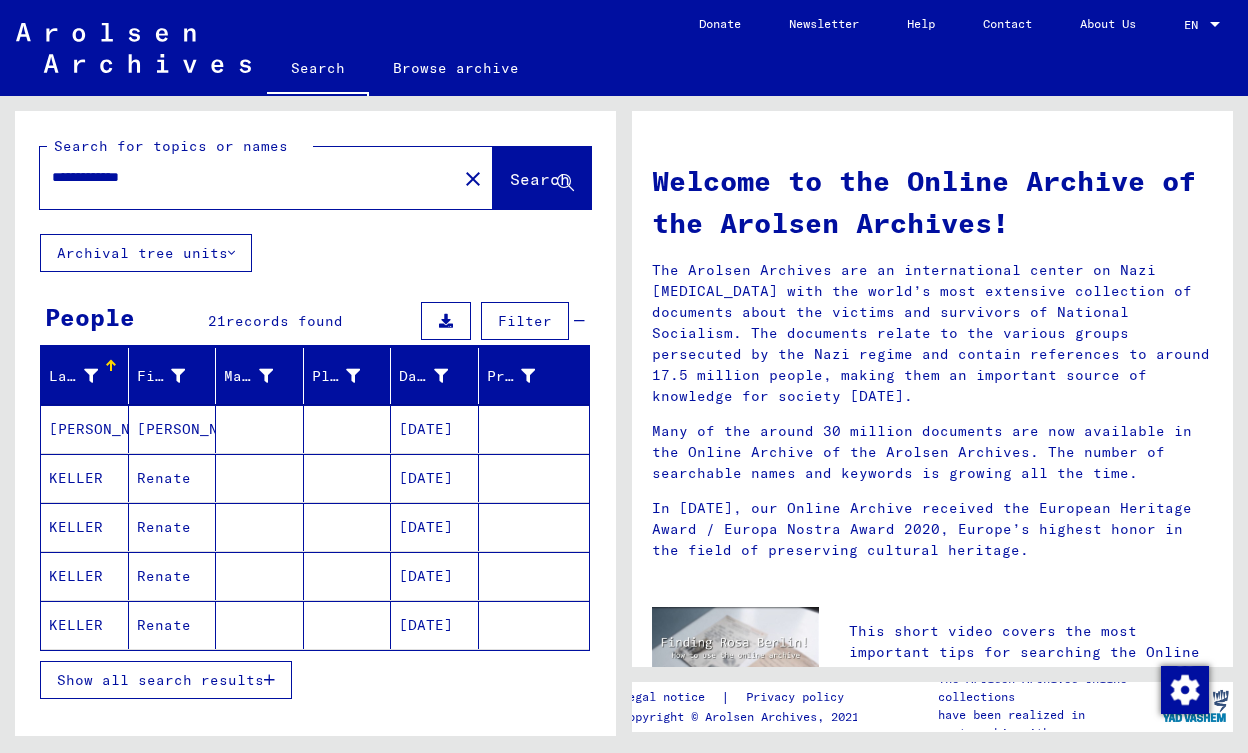 click on "Show all search results" at bounding box center (160, 680) 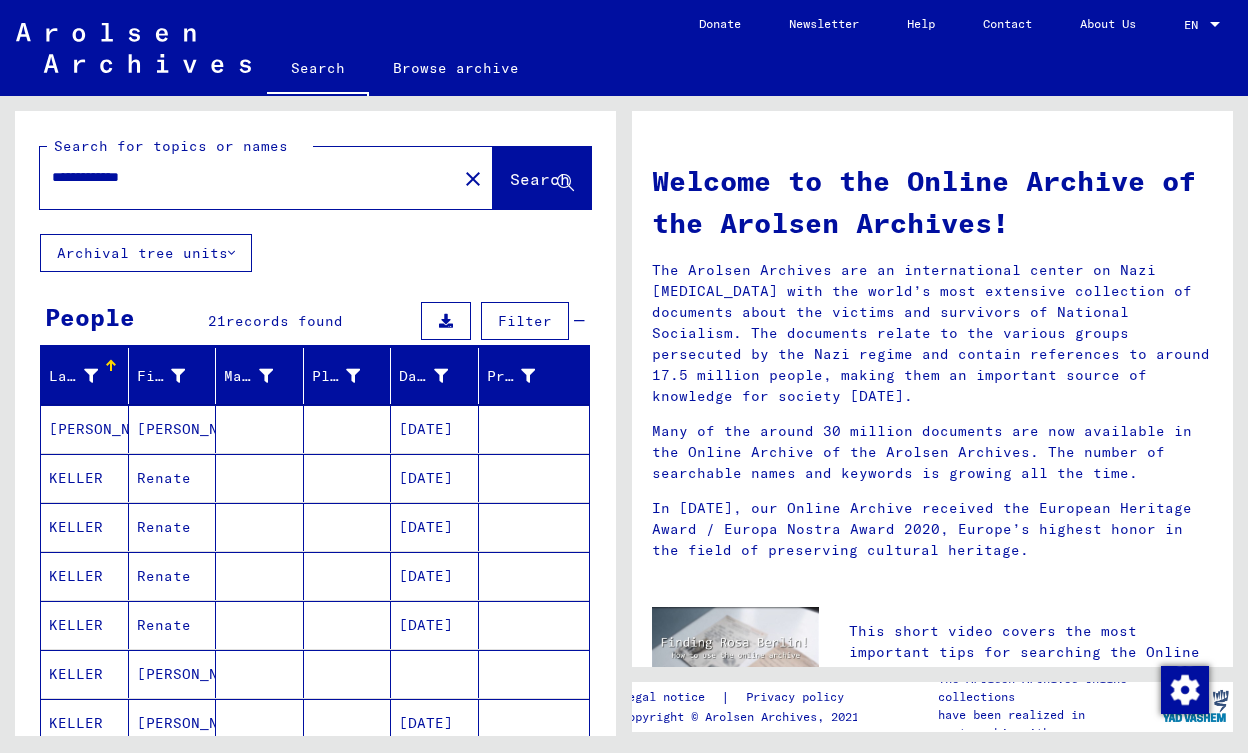 scroll, scrollTop: 0, scrollLeft: 0, axis: both 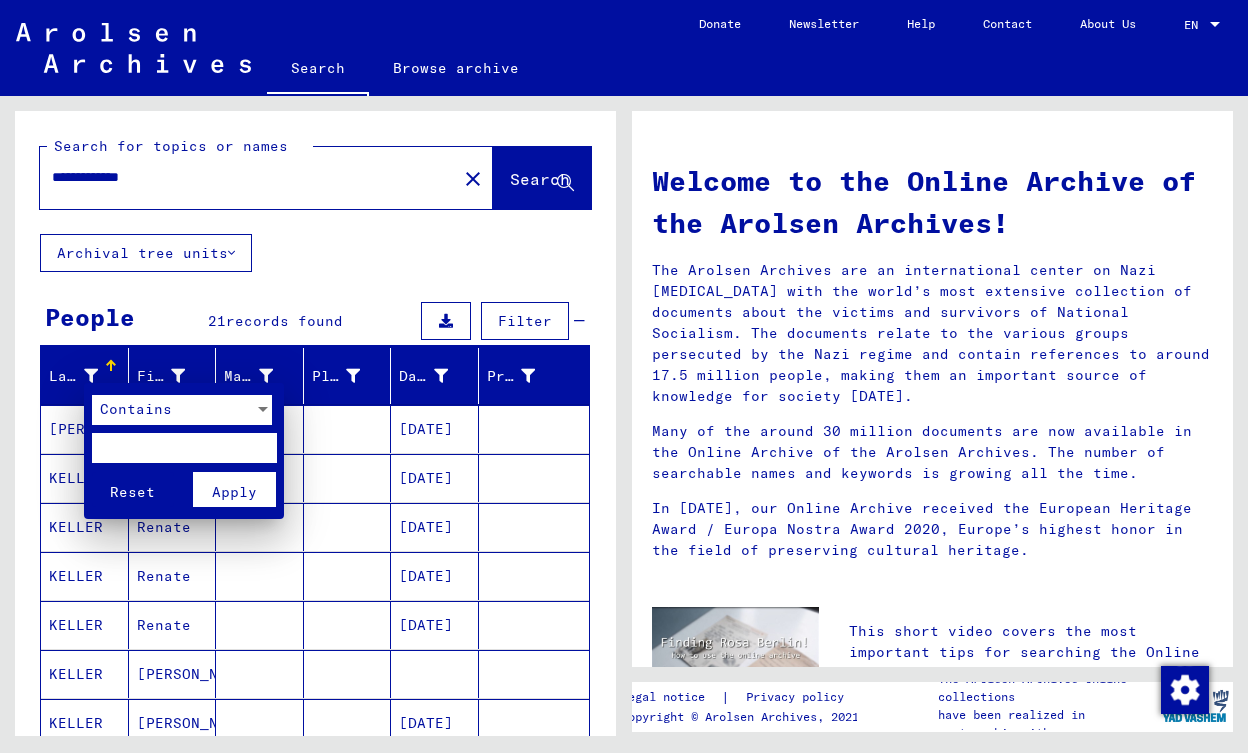 click at bounding box center (624, 376) 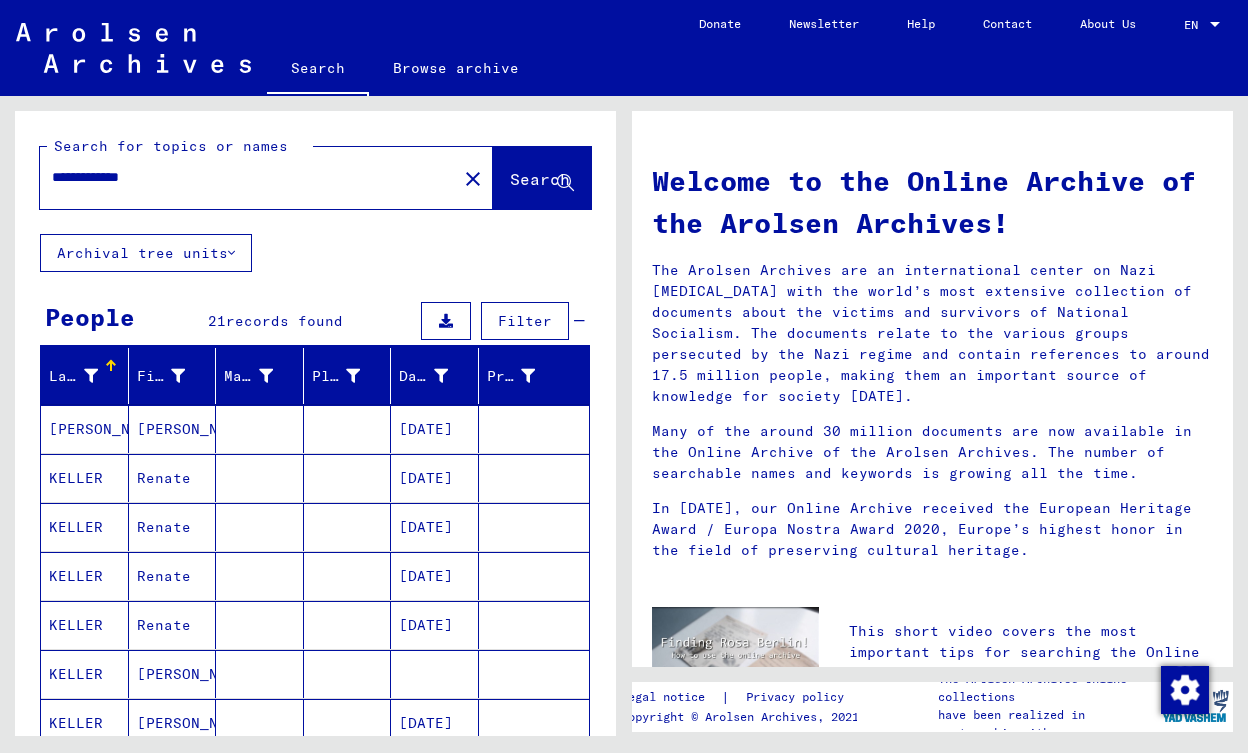 click at bounding box center (111, 366) 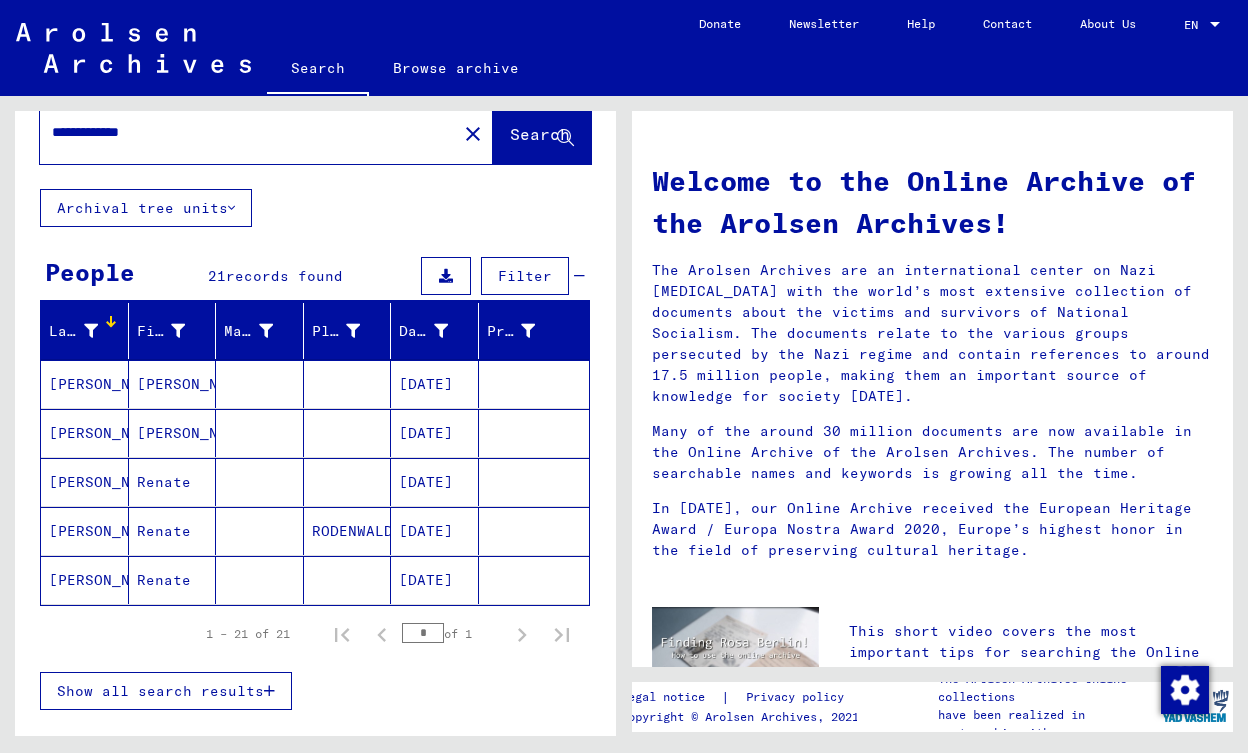 scroll, scrollTop: 50, scrollLeft: 0, axis: vertical 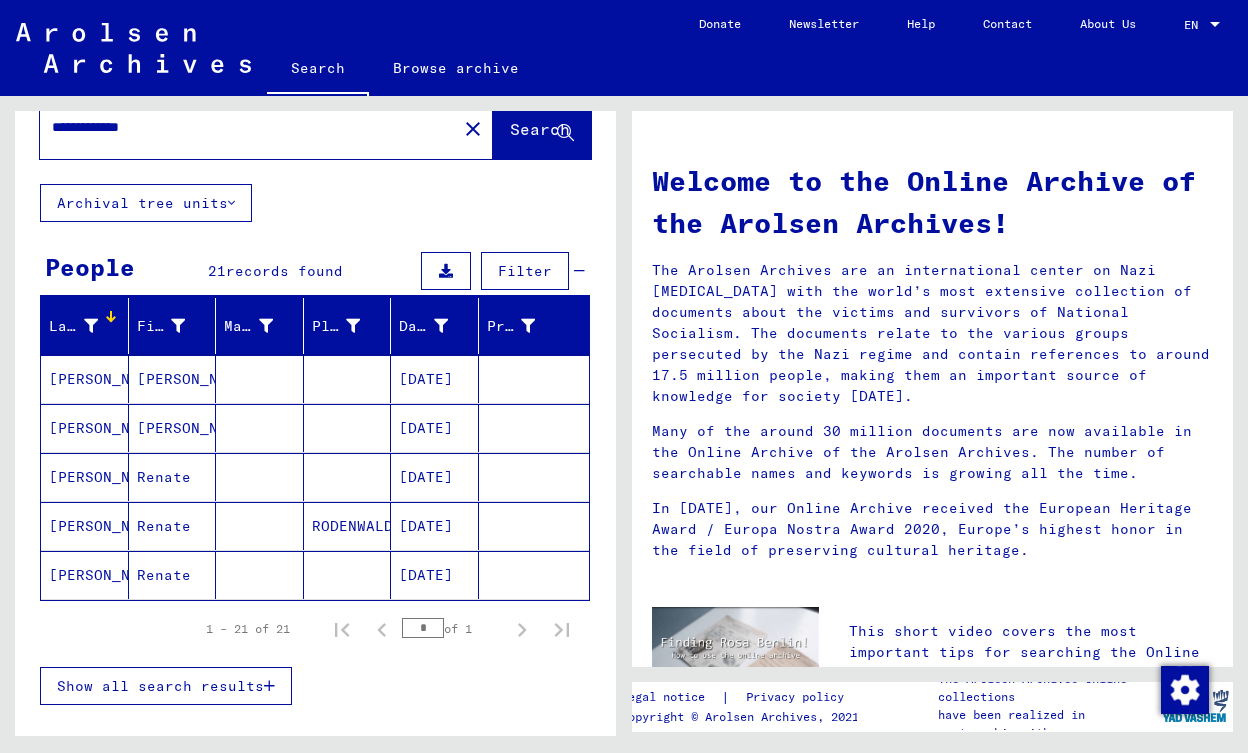 click on "Show all search results" at bounding box center [166, 686] 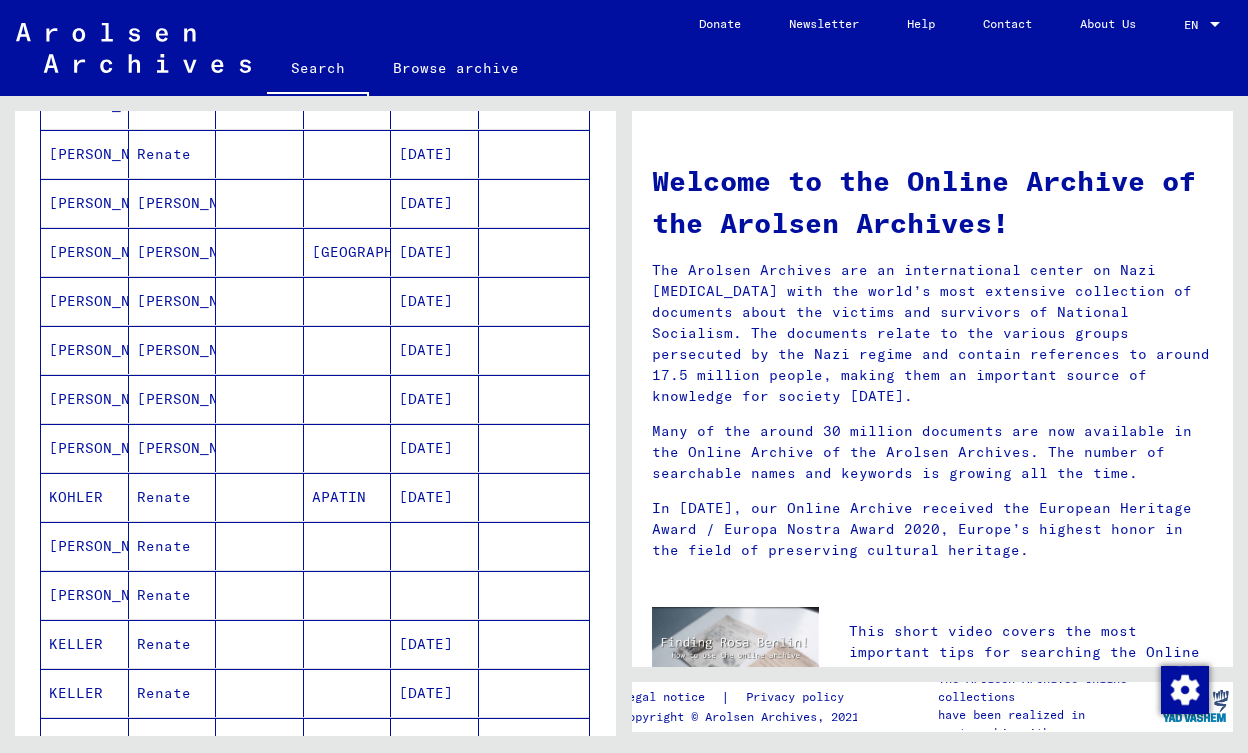scroll, scrollTop: 556, scrollLeft: 0, axis: vertical 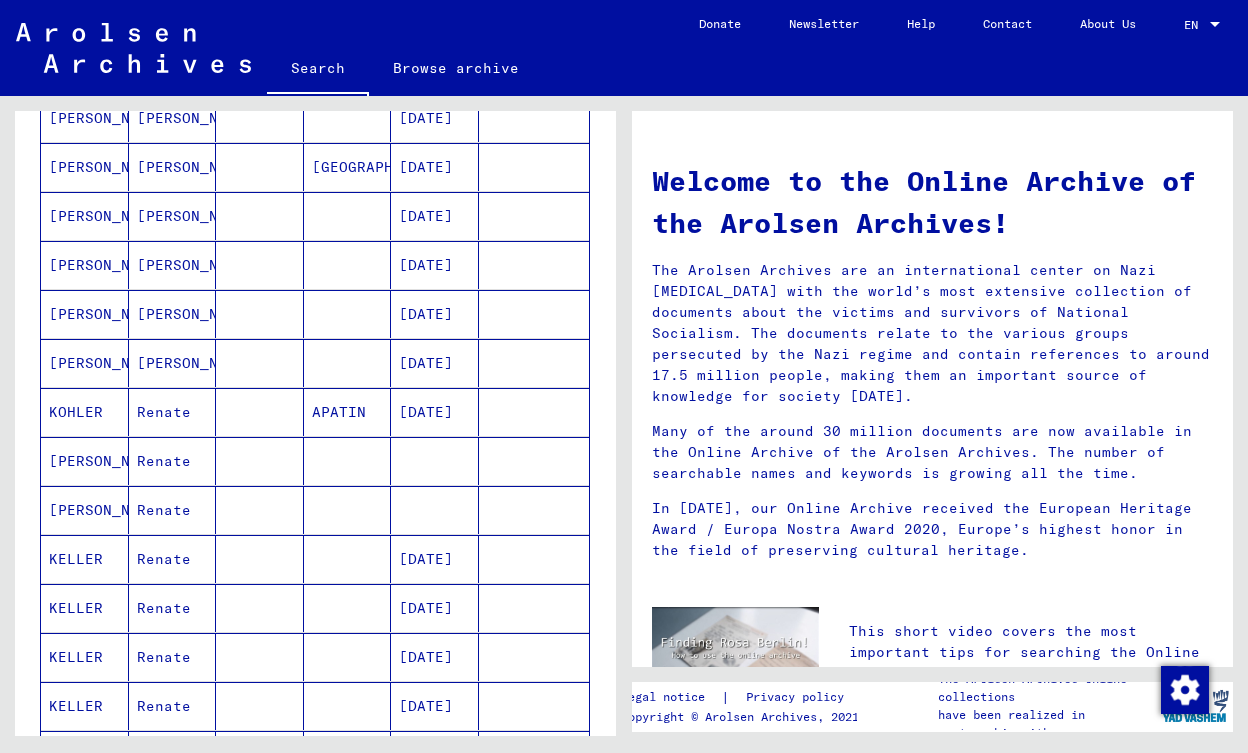 click on "[DATE]" at bounding box center (435, 461) 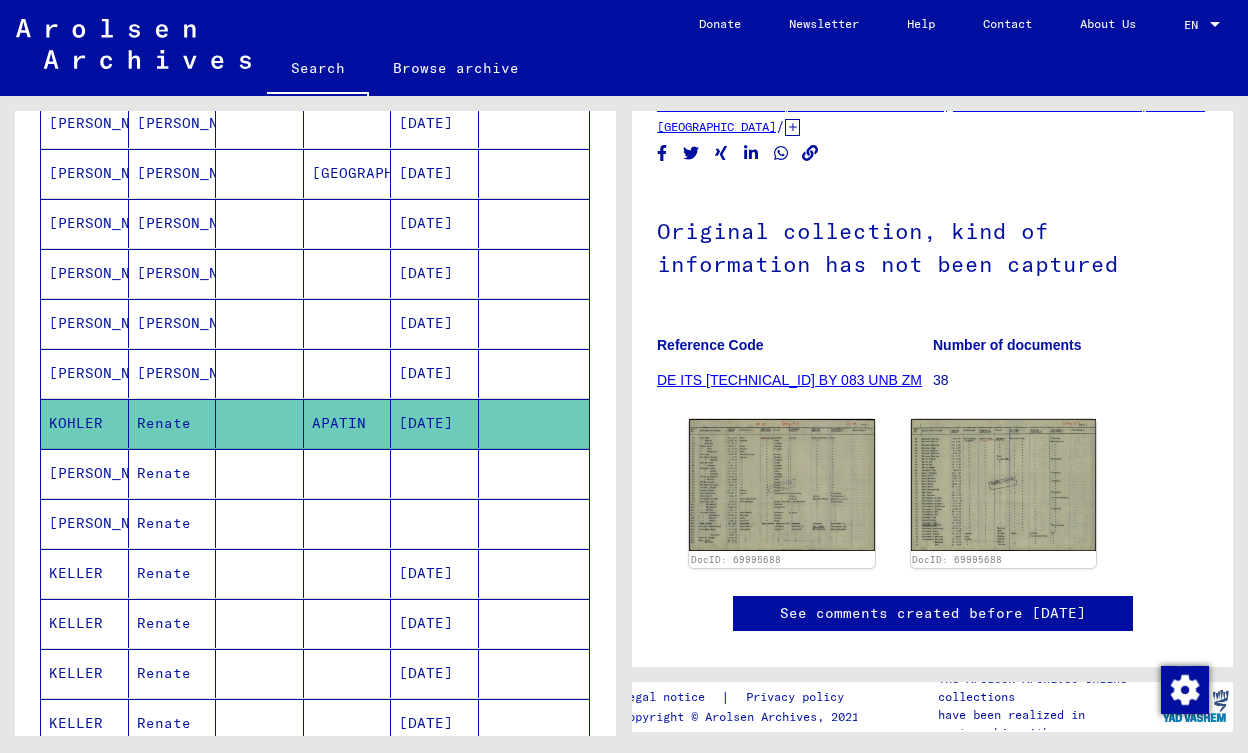 scroll, scrollTop: 112, scrollLeft: 0, axis: vertical 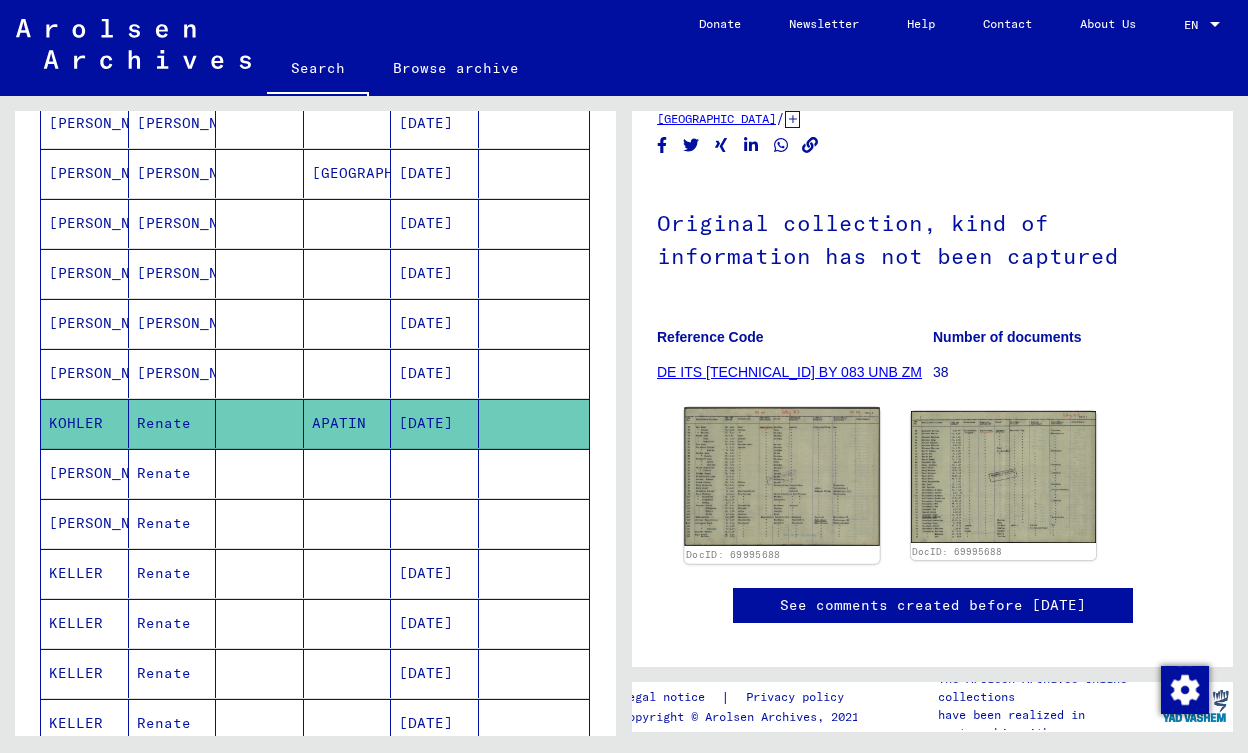 click 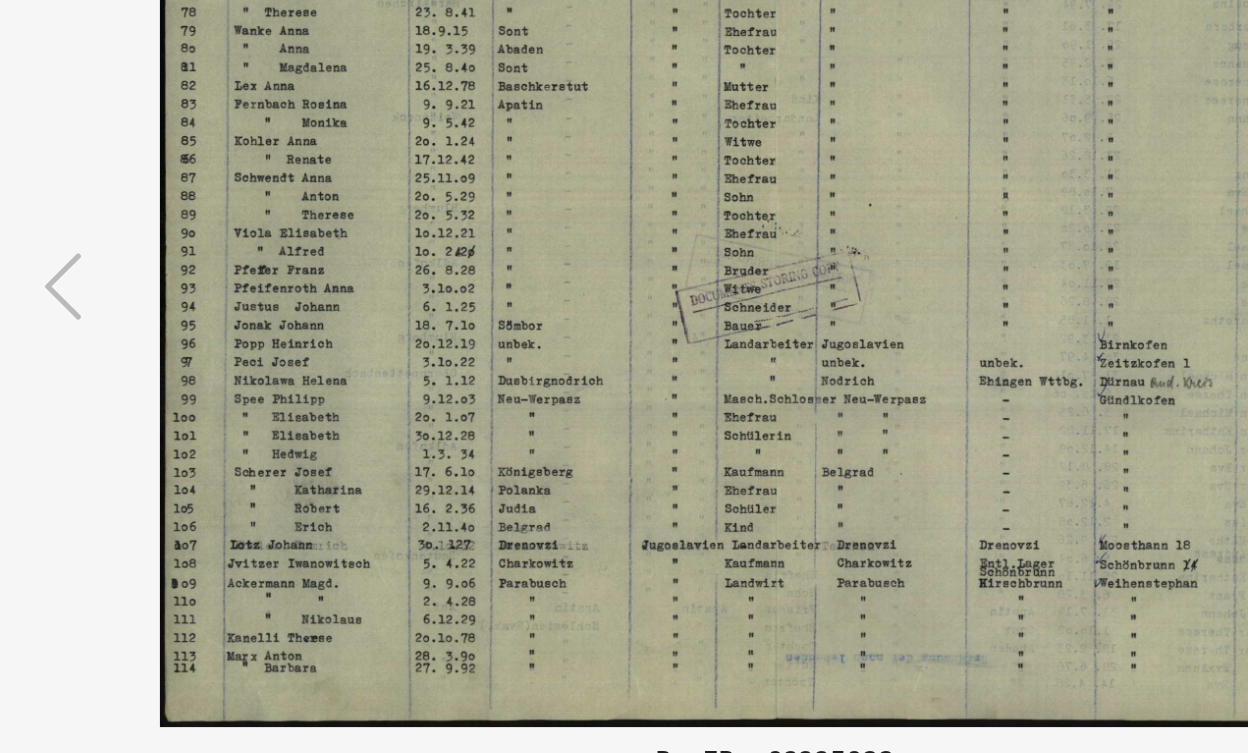 drag, startPoint x: 345, startPoint y: 122, endPoint x: 345, endPoint y: 152, distance: 30 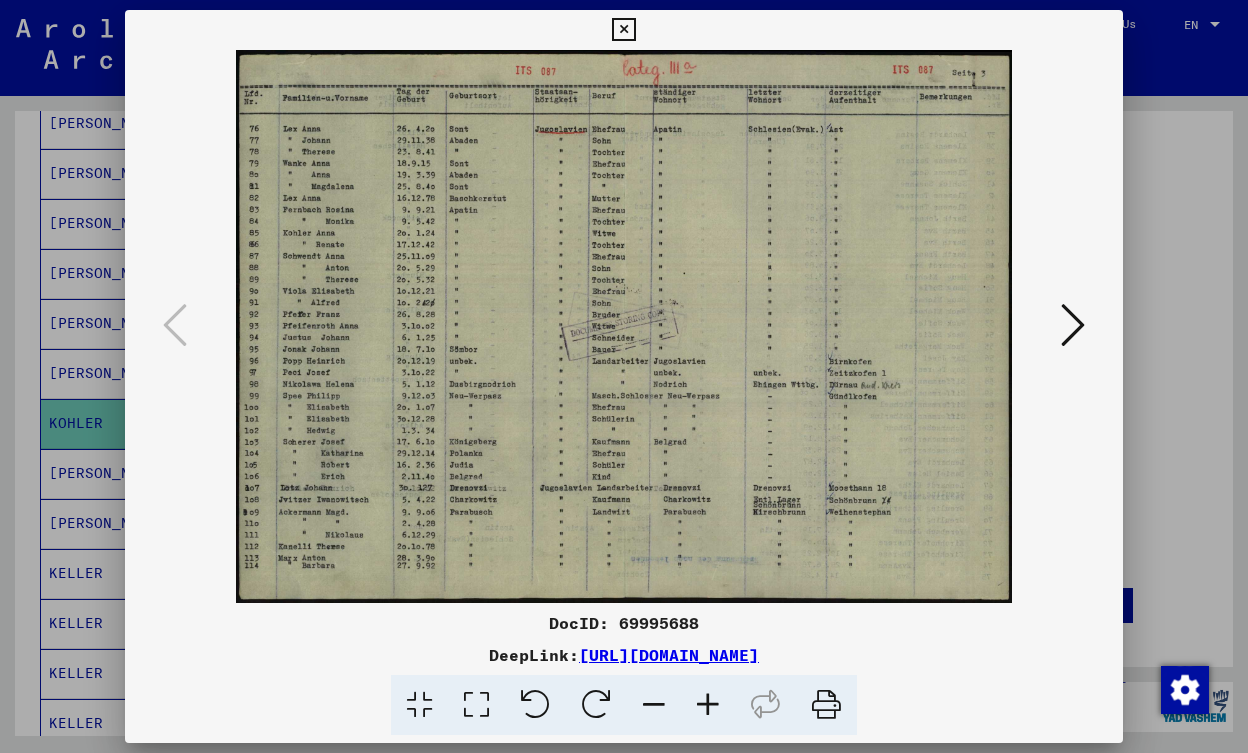 click at bounding box center (1073, 325) 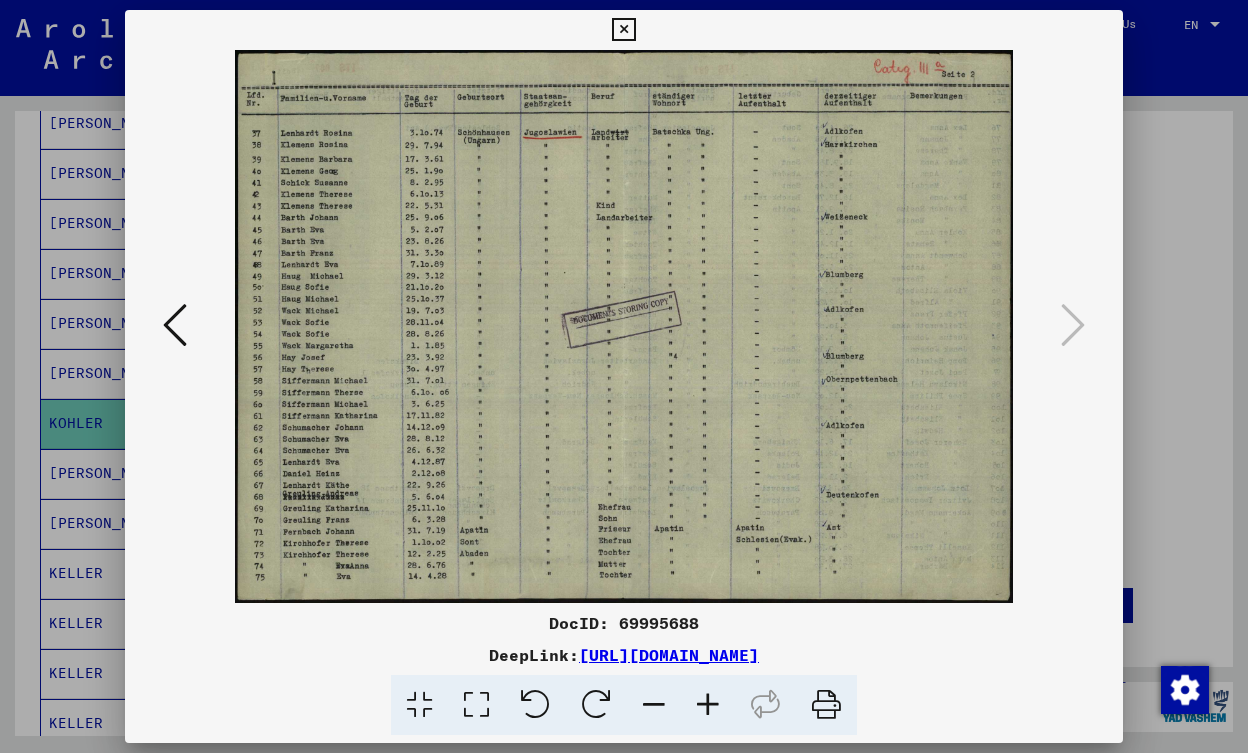 click at bounding box center (623, 30) 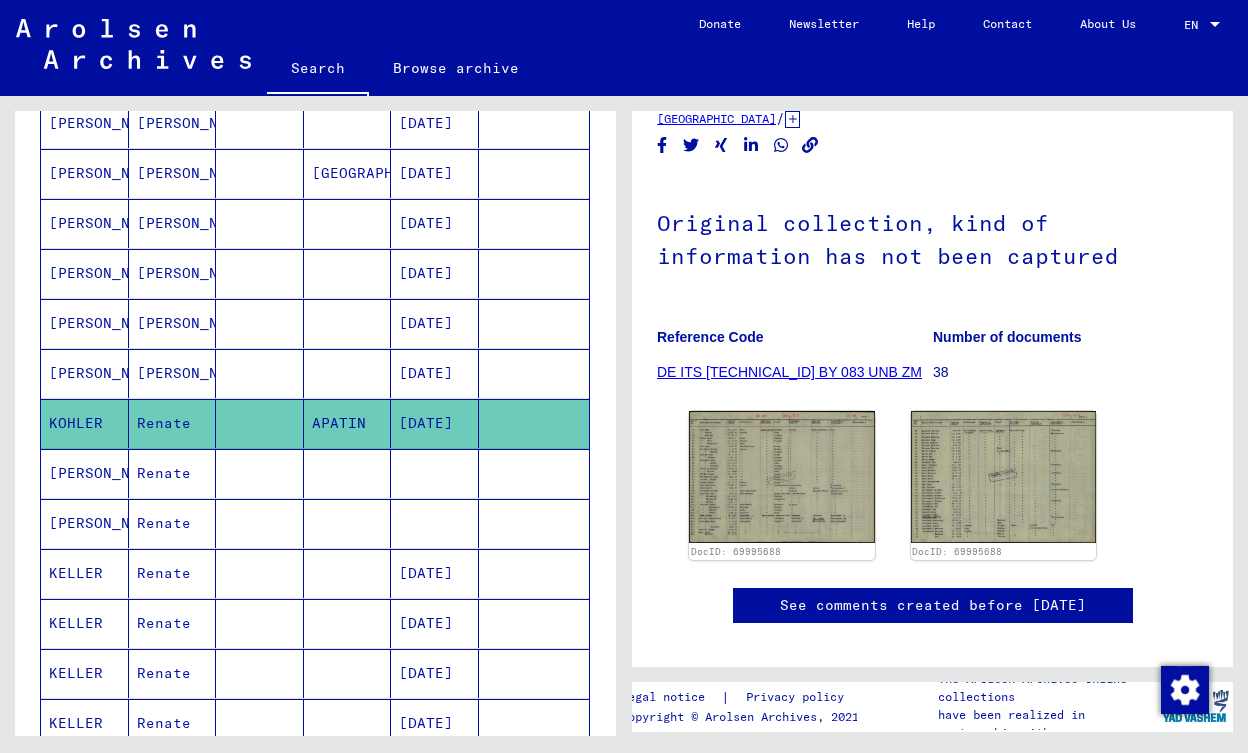 click on "Renate" at bounding box center (173, 523) 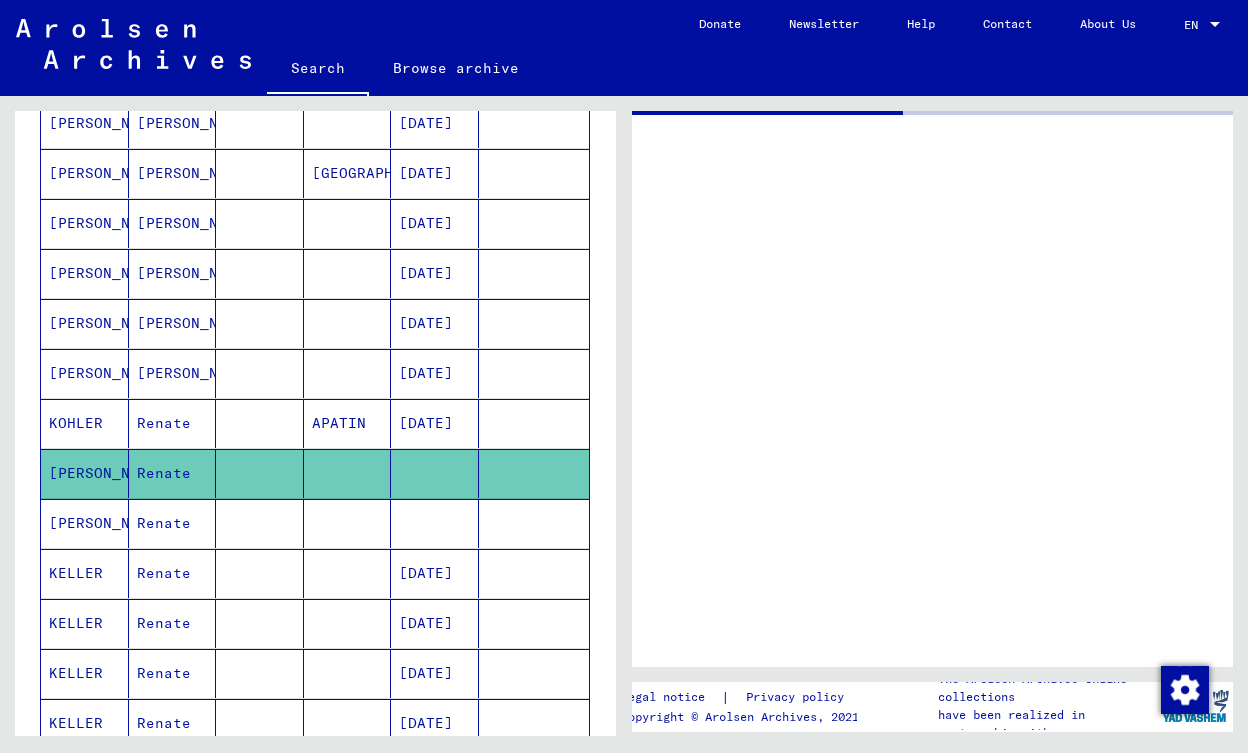 scroll, scrollTop: 0, scrollLeft: 0, axis: both 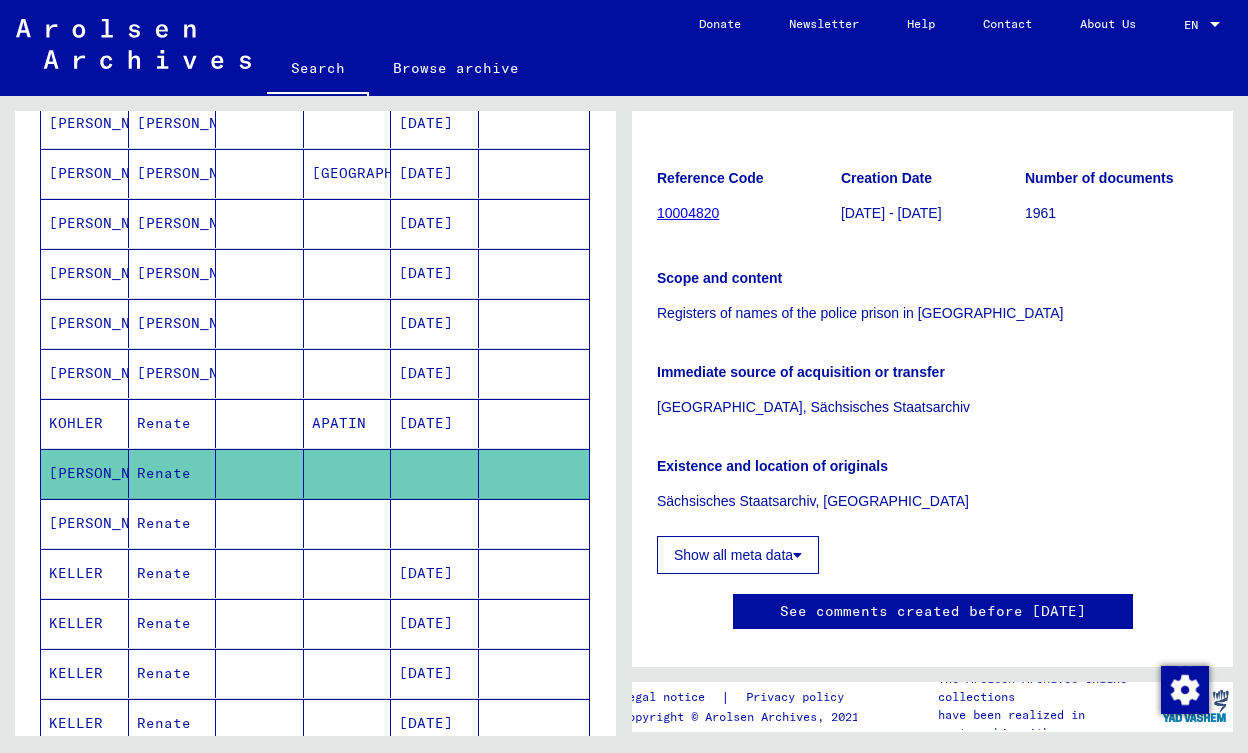 click on "10004820" 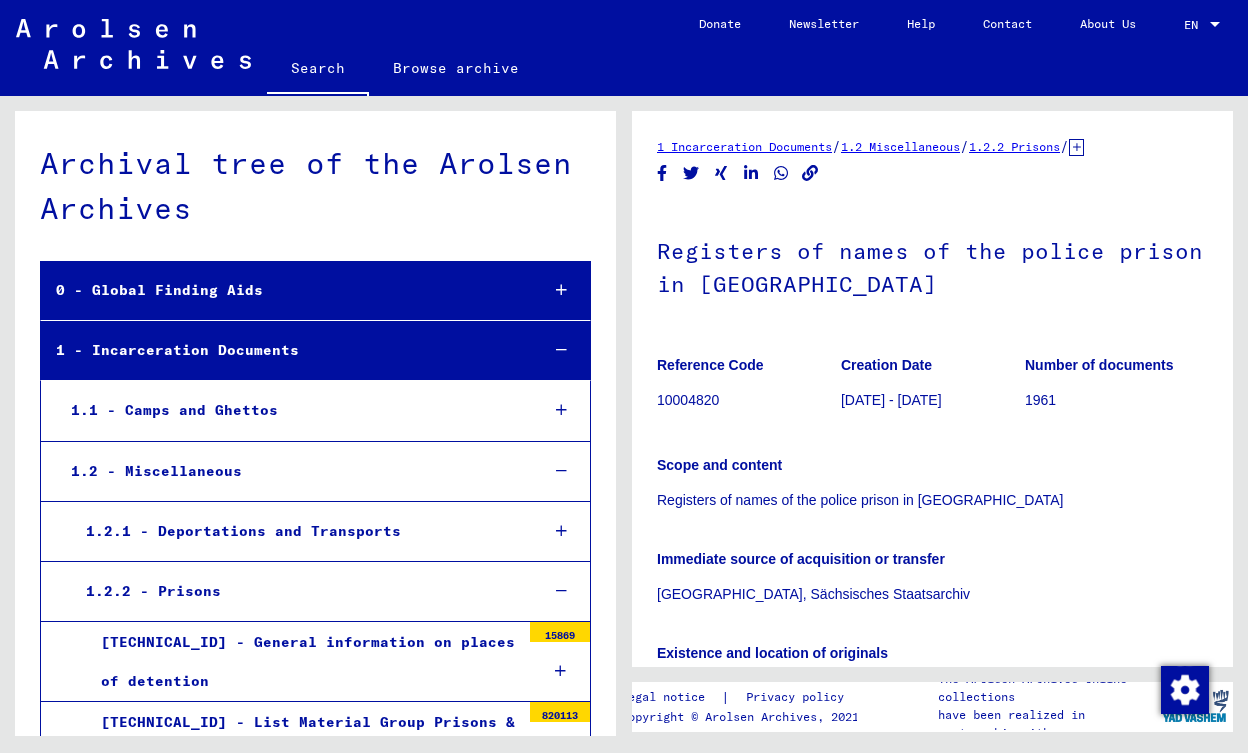 scroll, scrollTop: 6566, scrollLeft: 0, axis: vertical 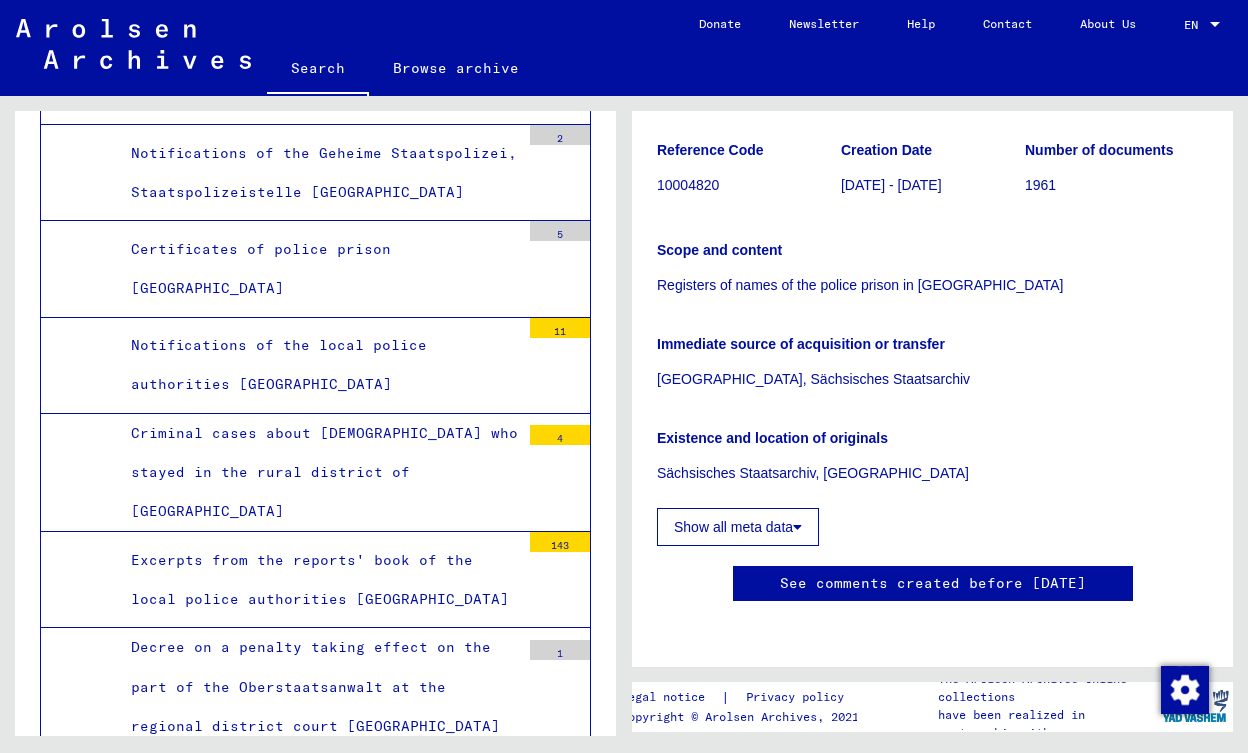 click on "Registers of names of the police prison in [GEOGRAPHIC_DATA]" at bounding box center (318, 988) 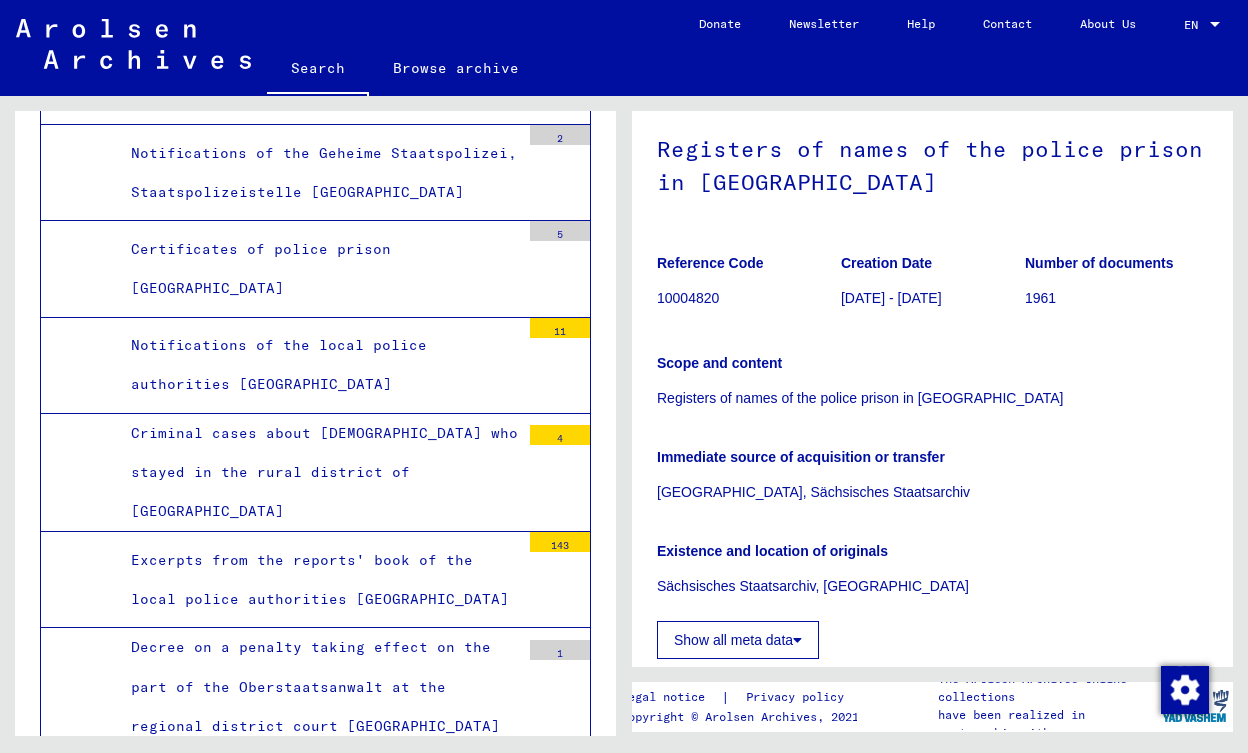 scroll, scrollTop: 100, scrollLeft: 0, axis: vertical 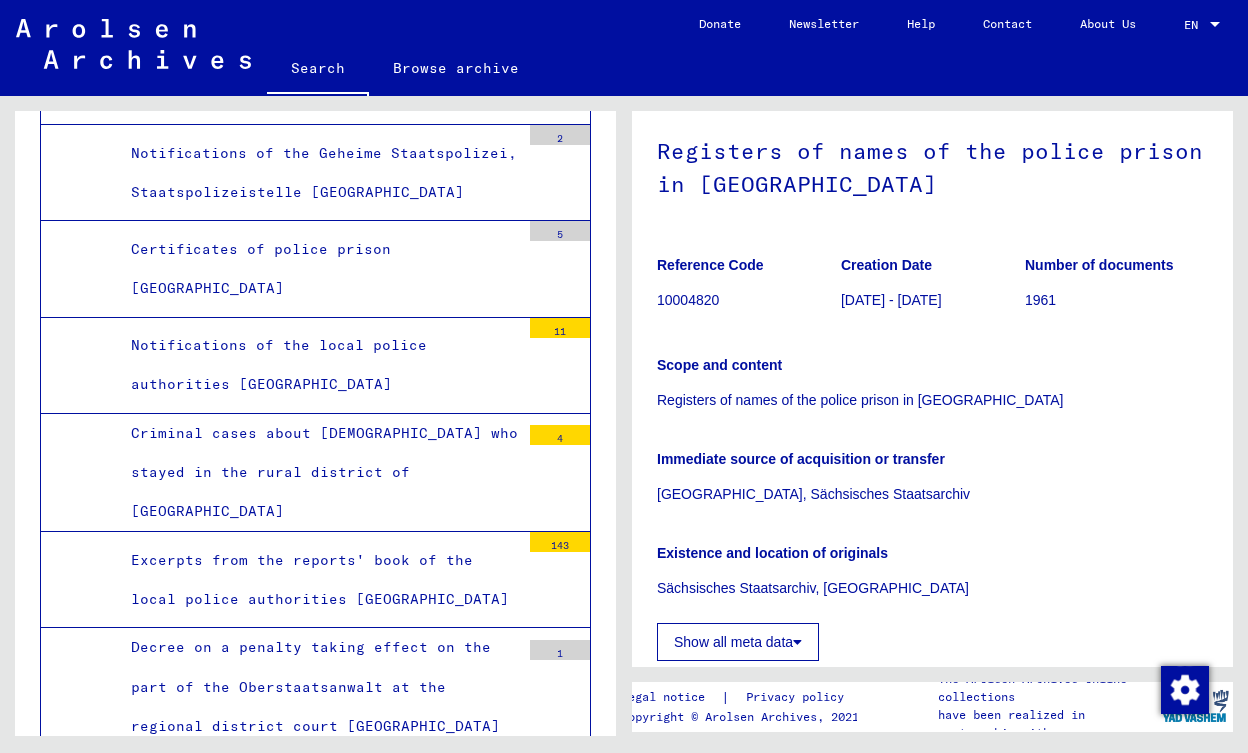 click on "Show all meta data" 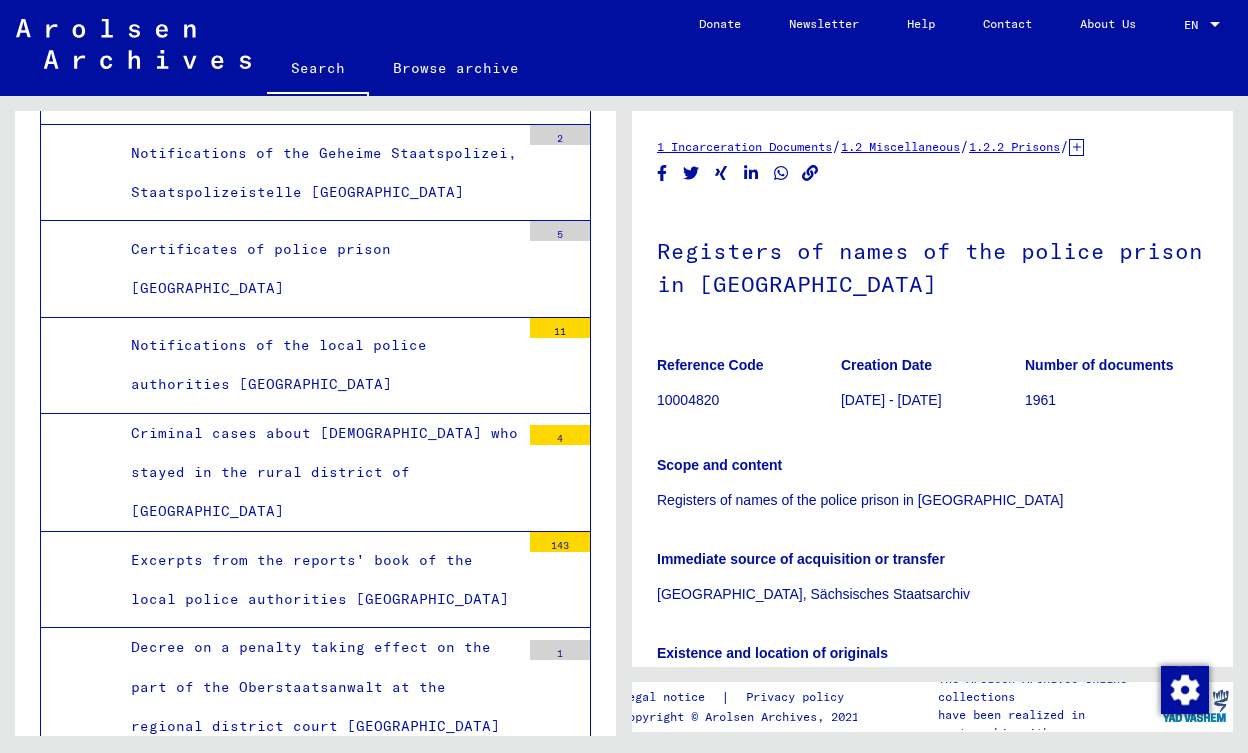 scroll, scrollTop: 0, scrollLeft: 0, axis: both 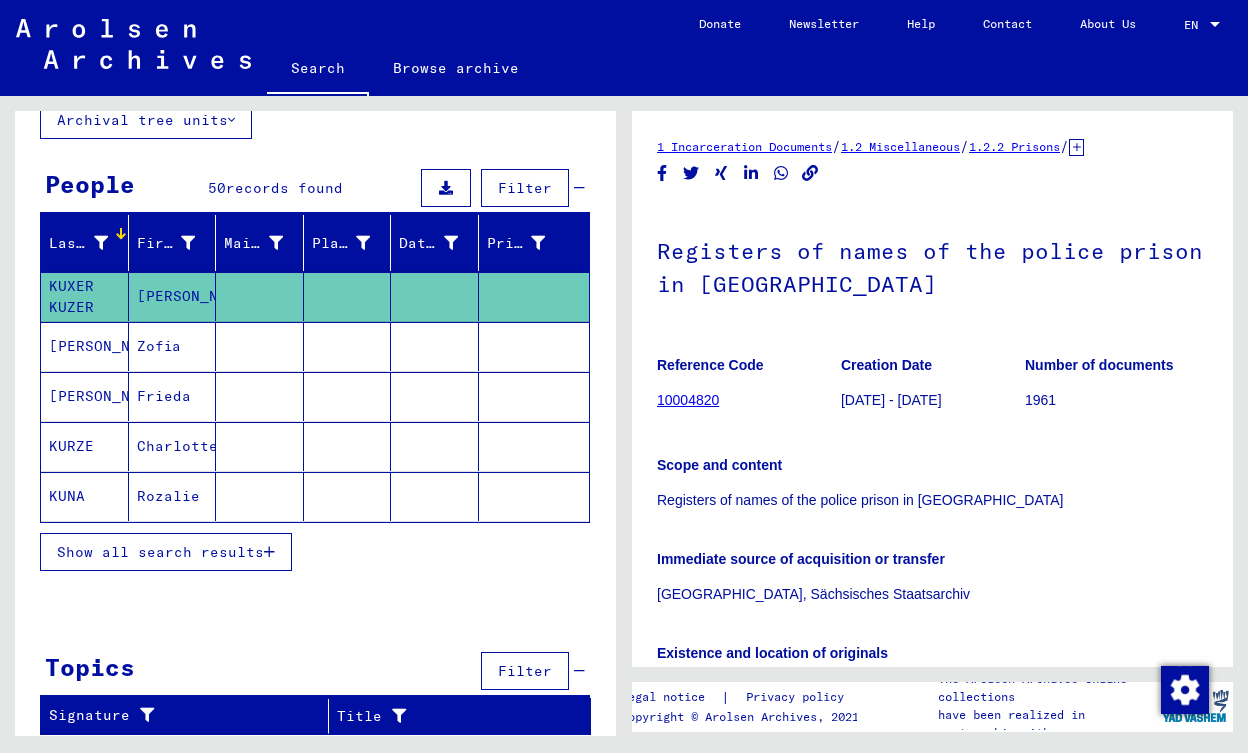 click on "Show all search results" at bounding box center [160, 552] 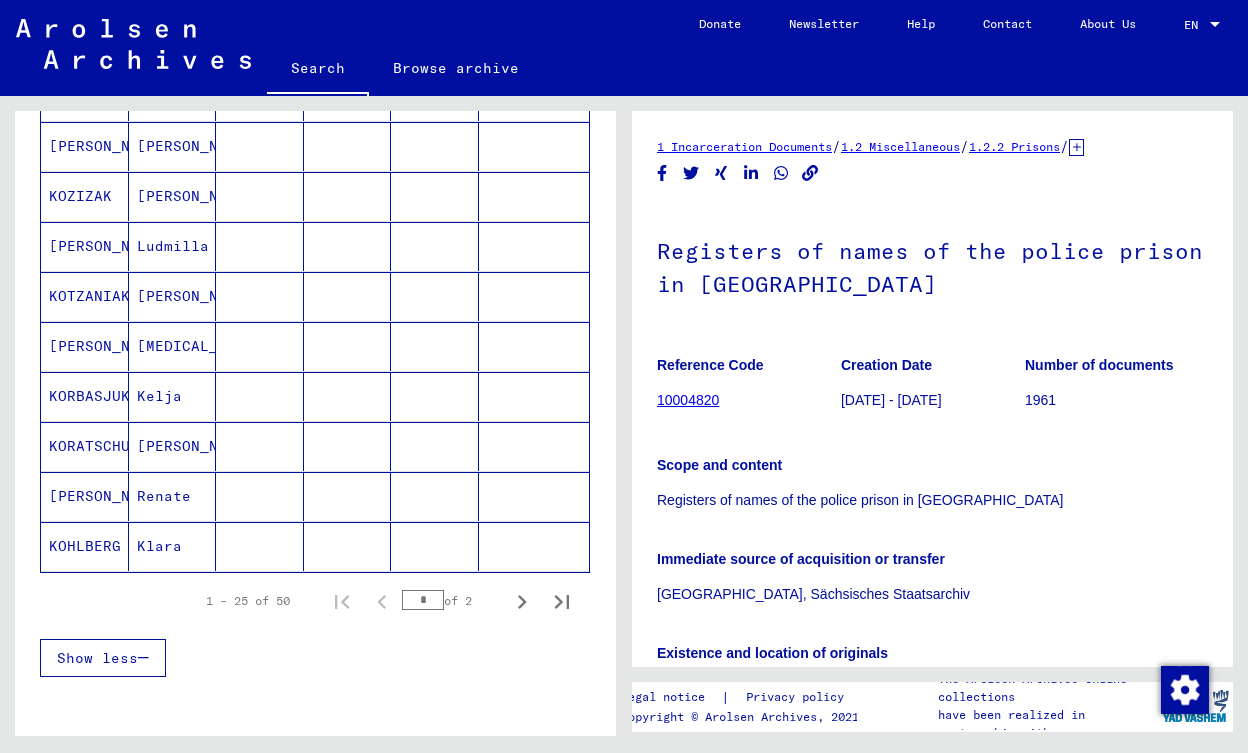 scroll, scrollTop: 1087, scrollLeft: 0, axis: vertical 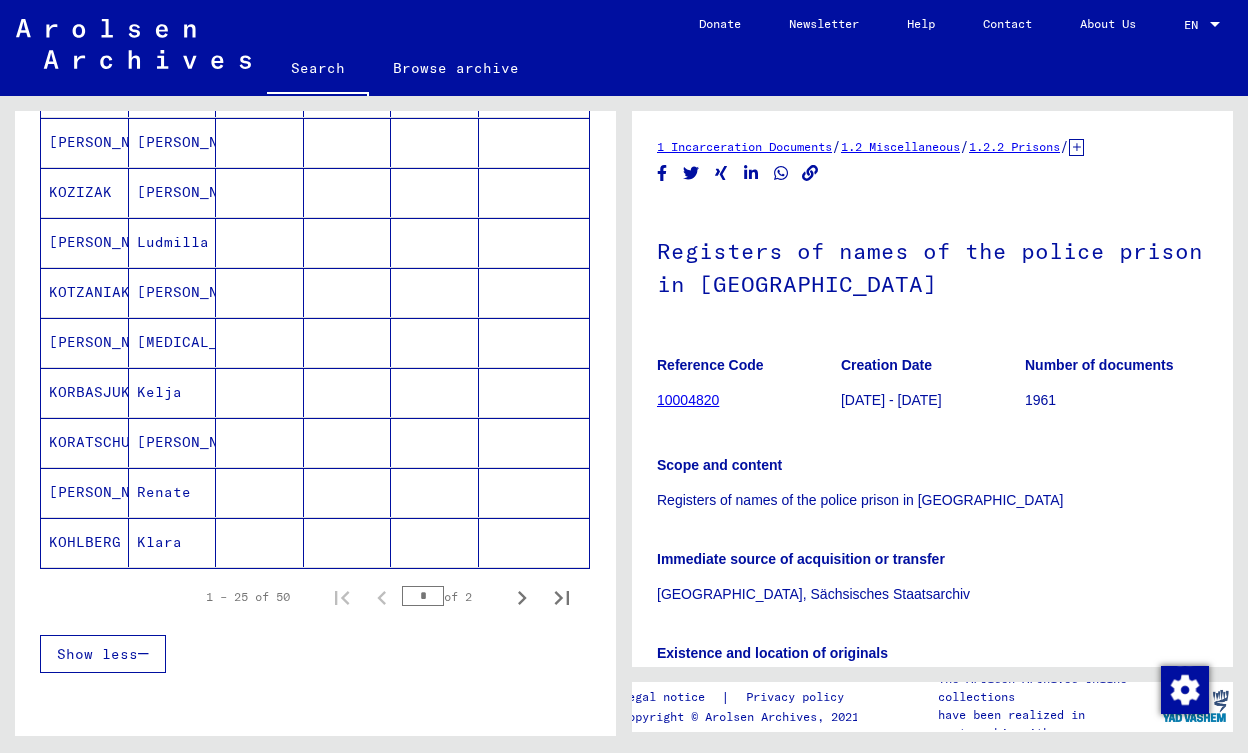 click on "Renate" at bounding box center (173, 542) 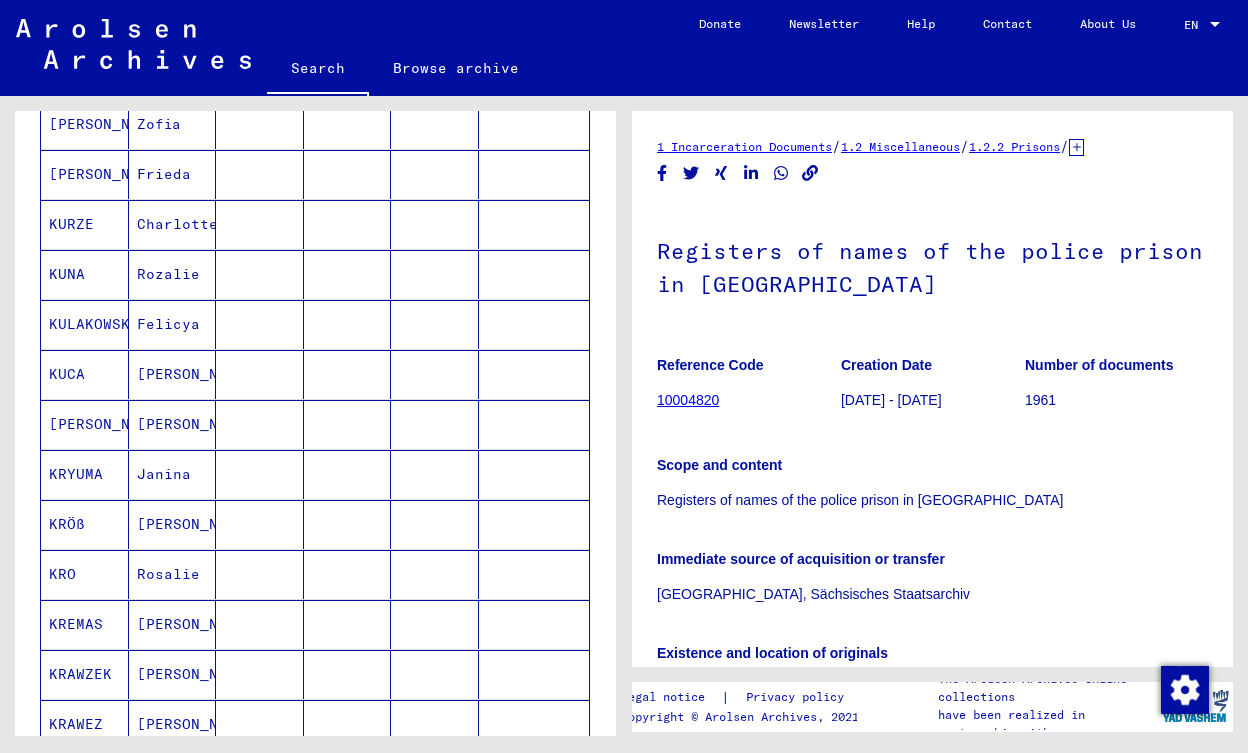scroll, scrollTop: 0, scrollLeft: 0, axis: both 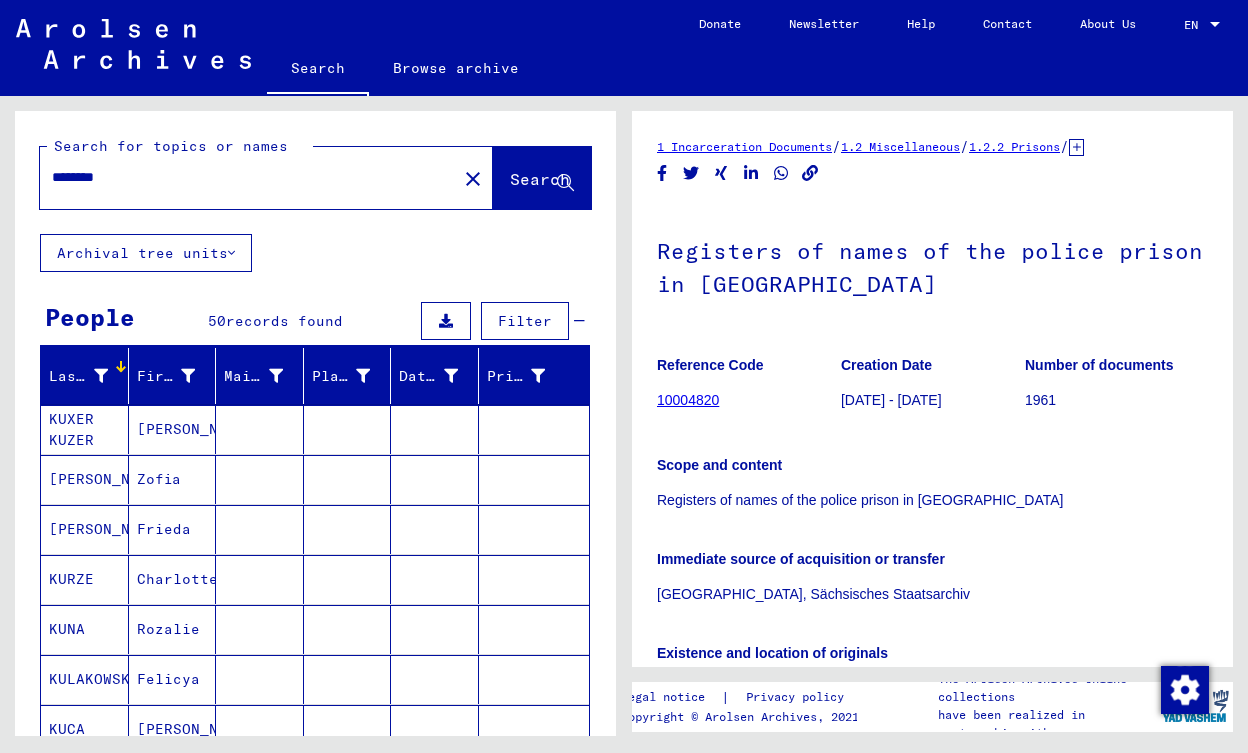 click on "********" at bounding box center (248, 177) 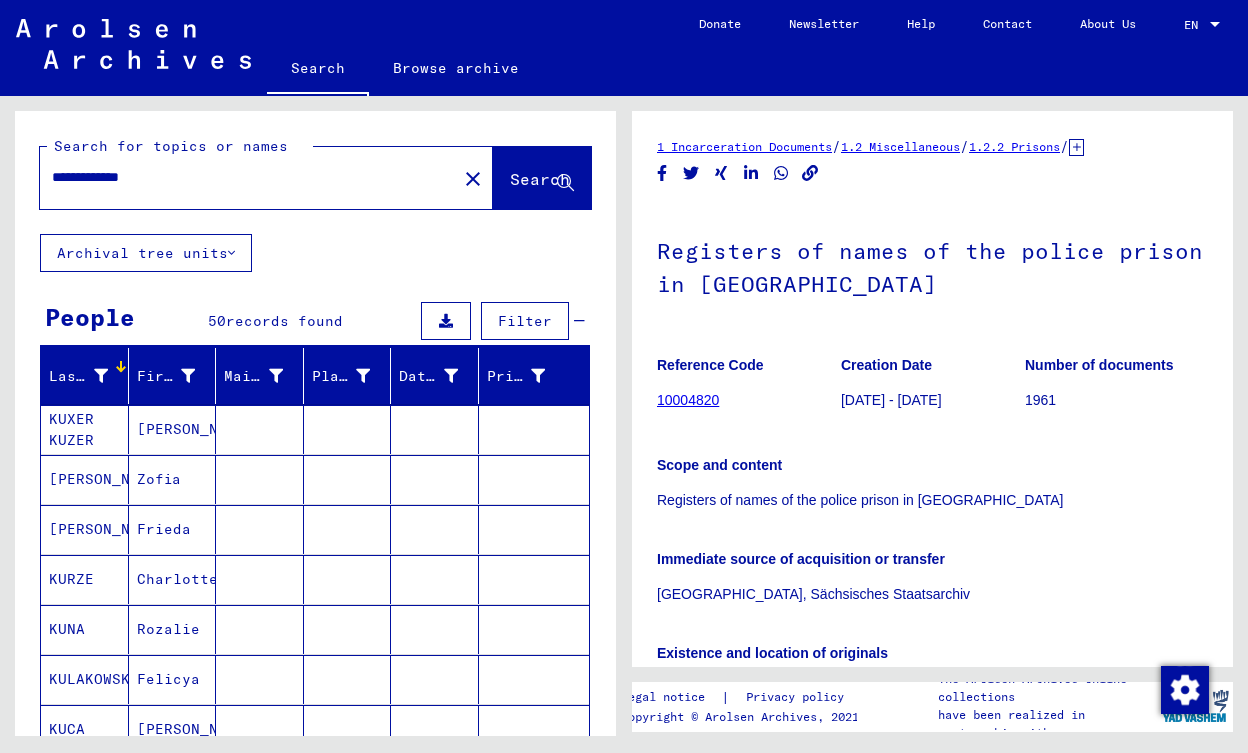 type on "**********" 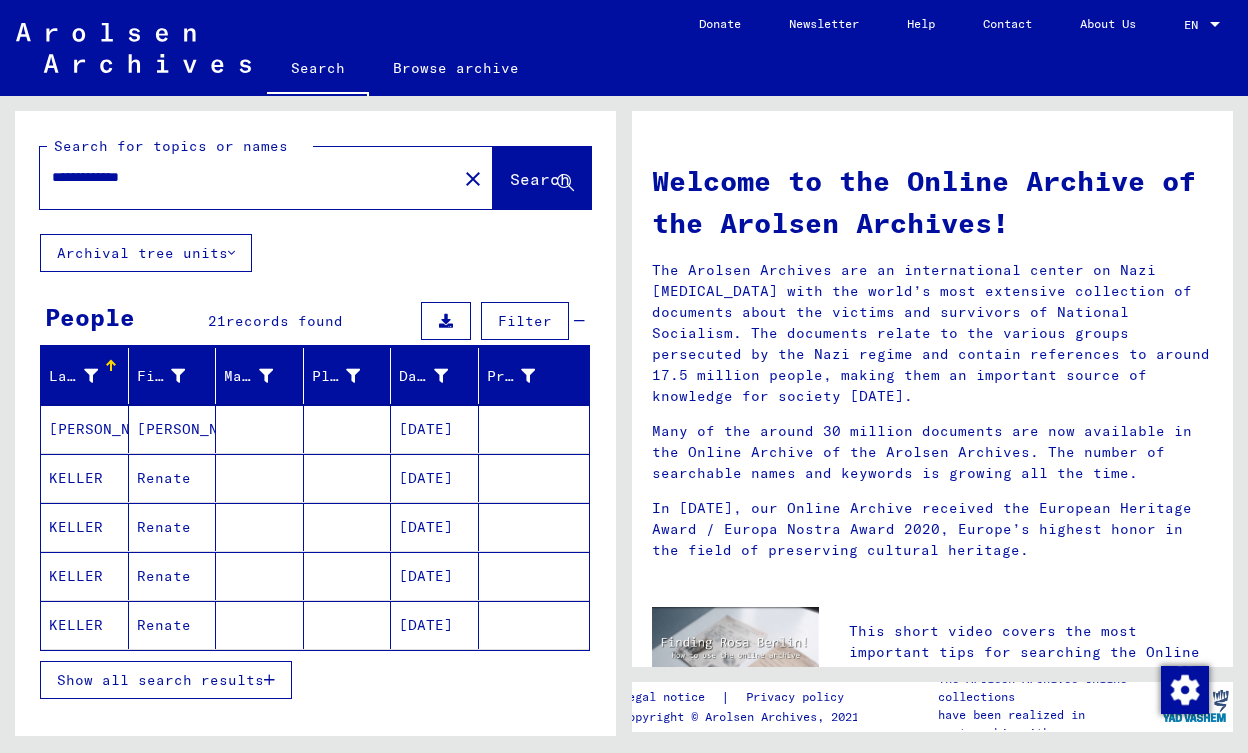 click on "Show all search results" at bounding box center [166, 680] 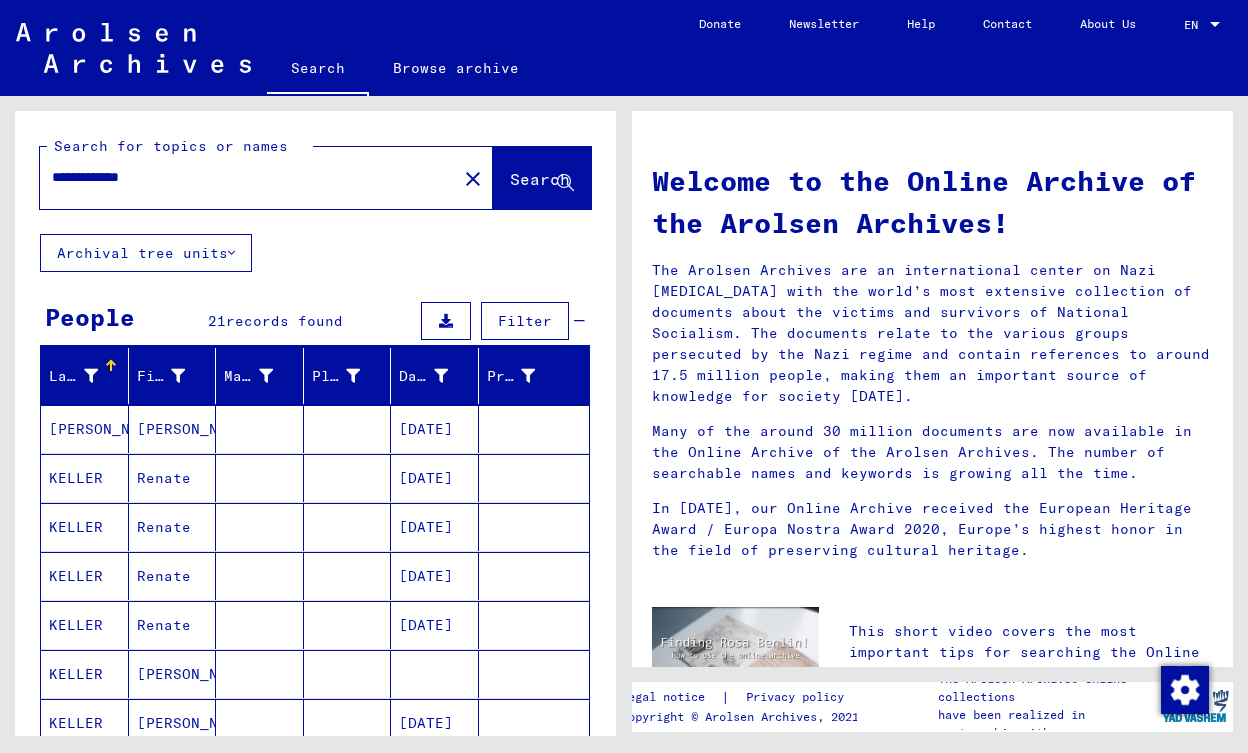click at bounding box center [111, 366] 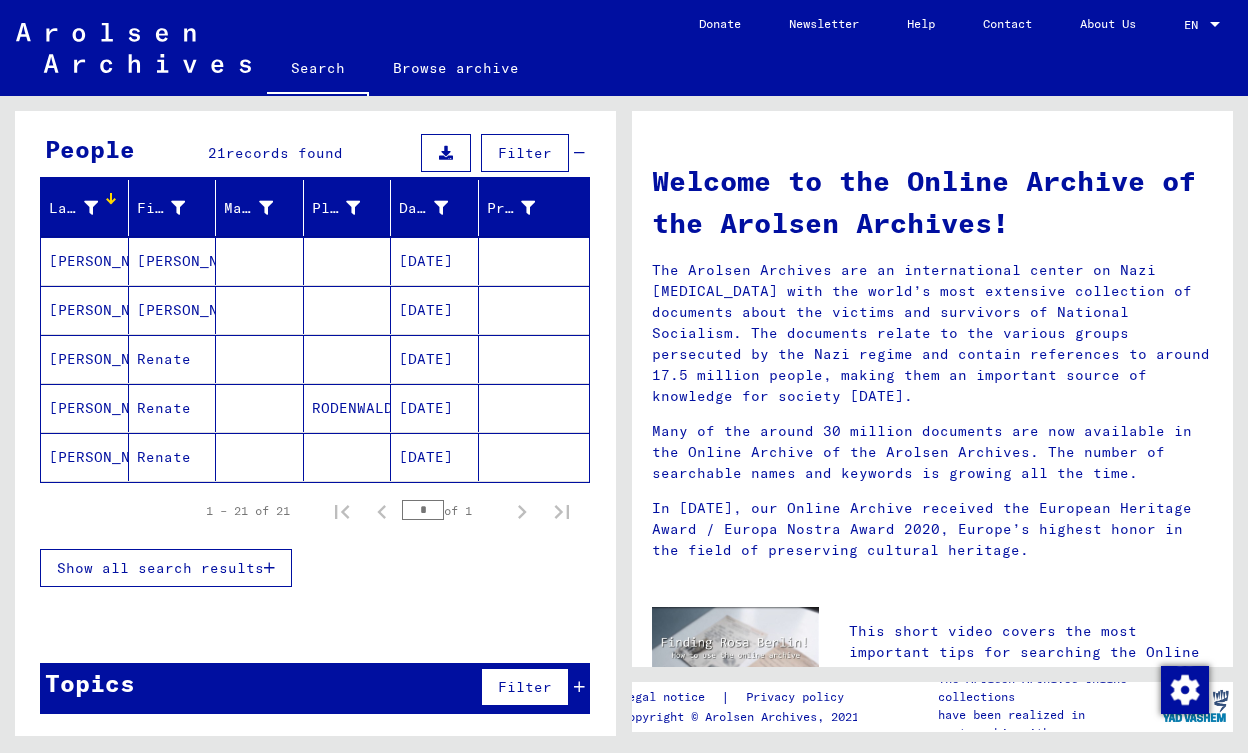 scroll, scrollTop: 168, scrollLeft: 0, axis: vertical 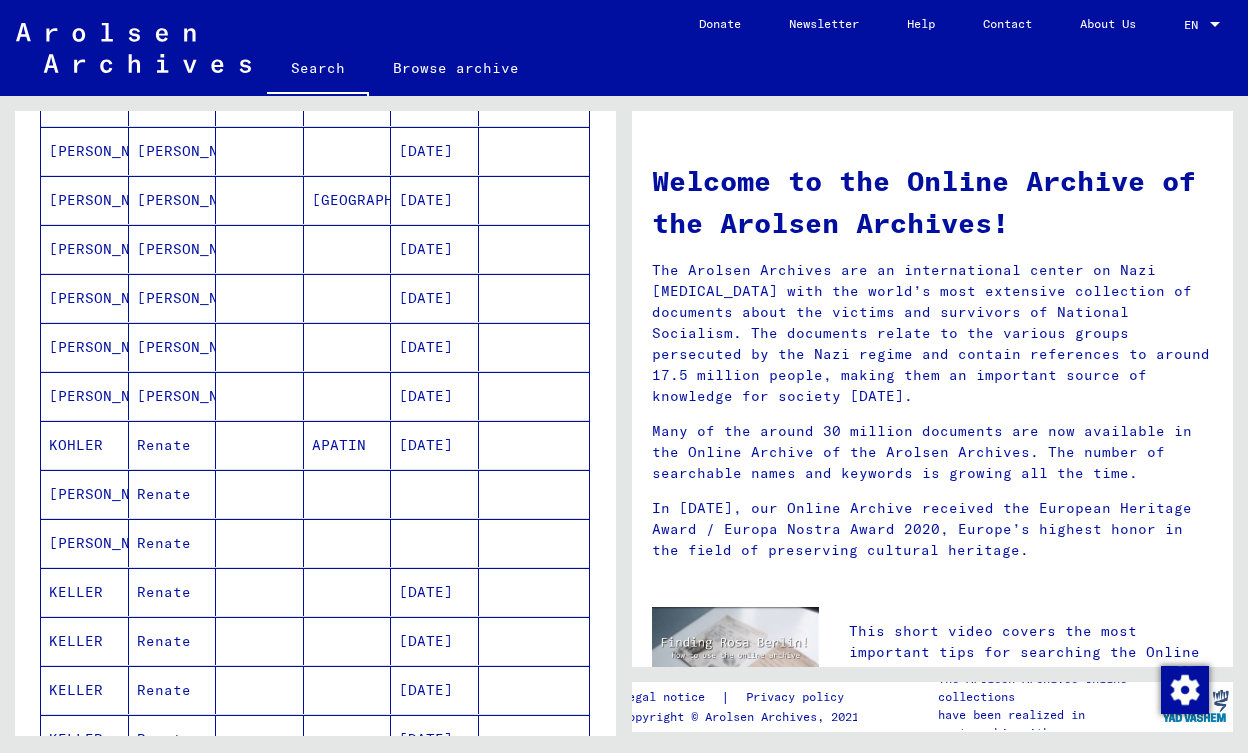 click at bounding box center [260, 592] 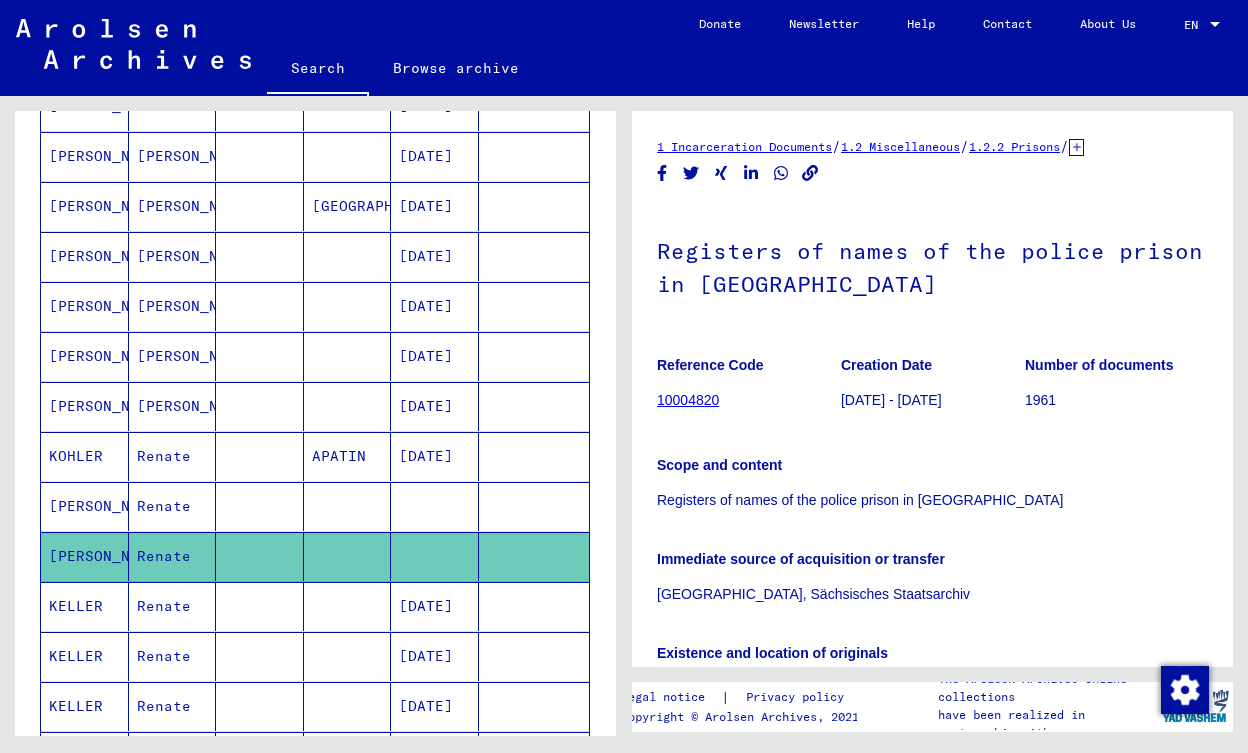 scroll, scrollTop: 0, scrollLeft: 0, axis: both 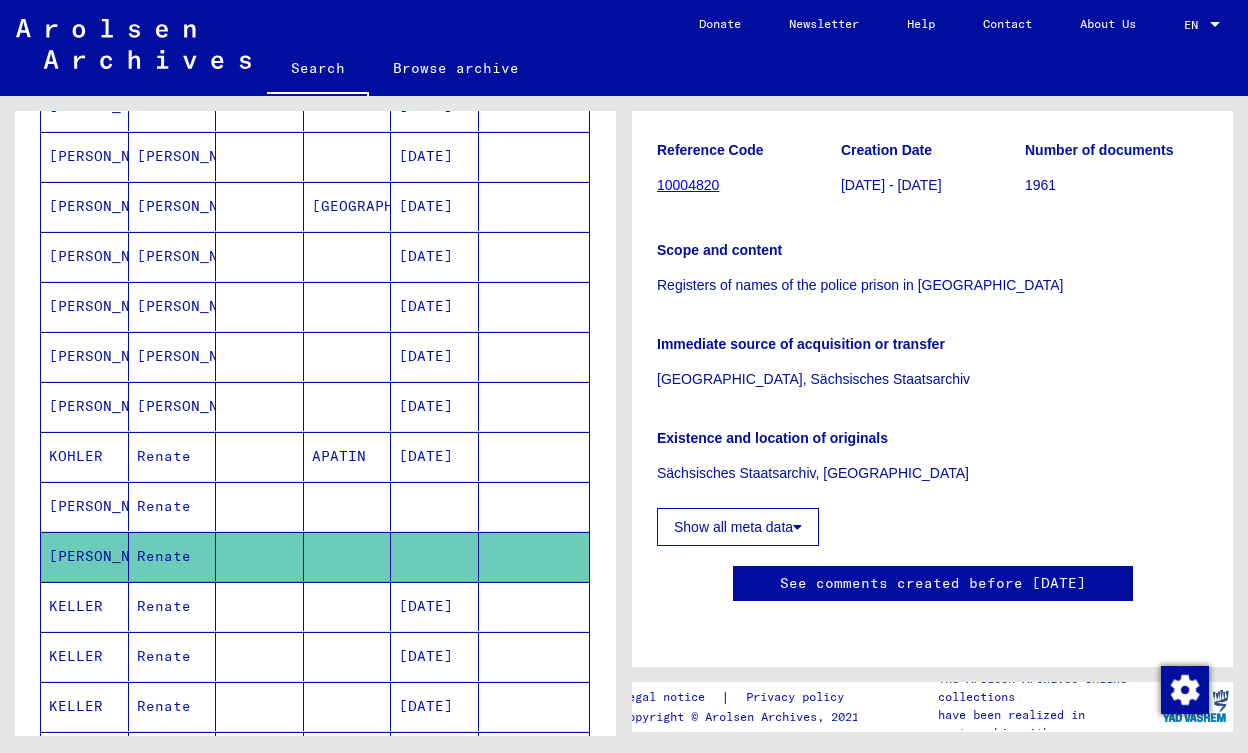 click at bounding box center [435, 556] 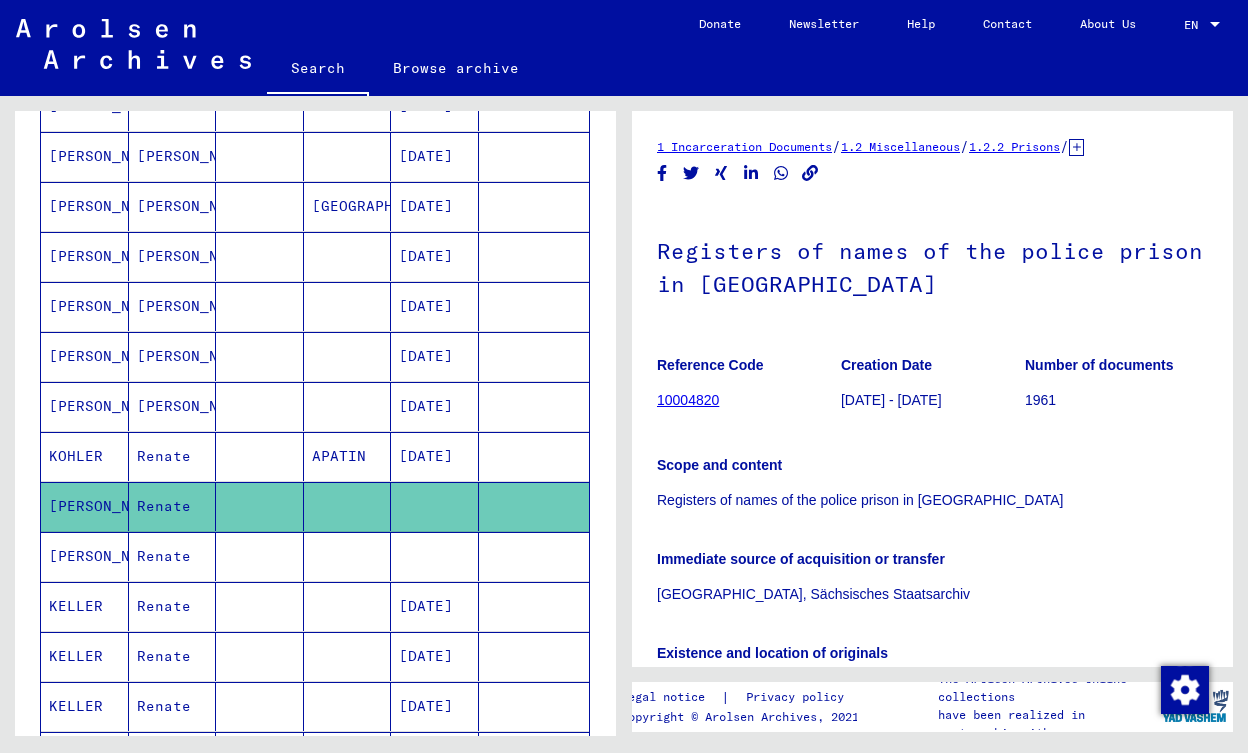 scroll, scrollTop: 0, scrollLeft: 0, axis: both 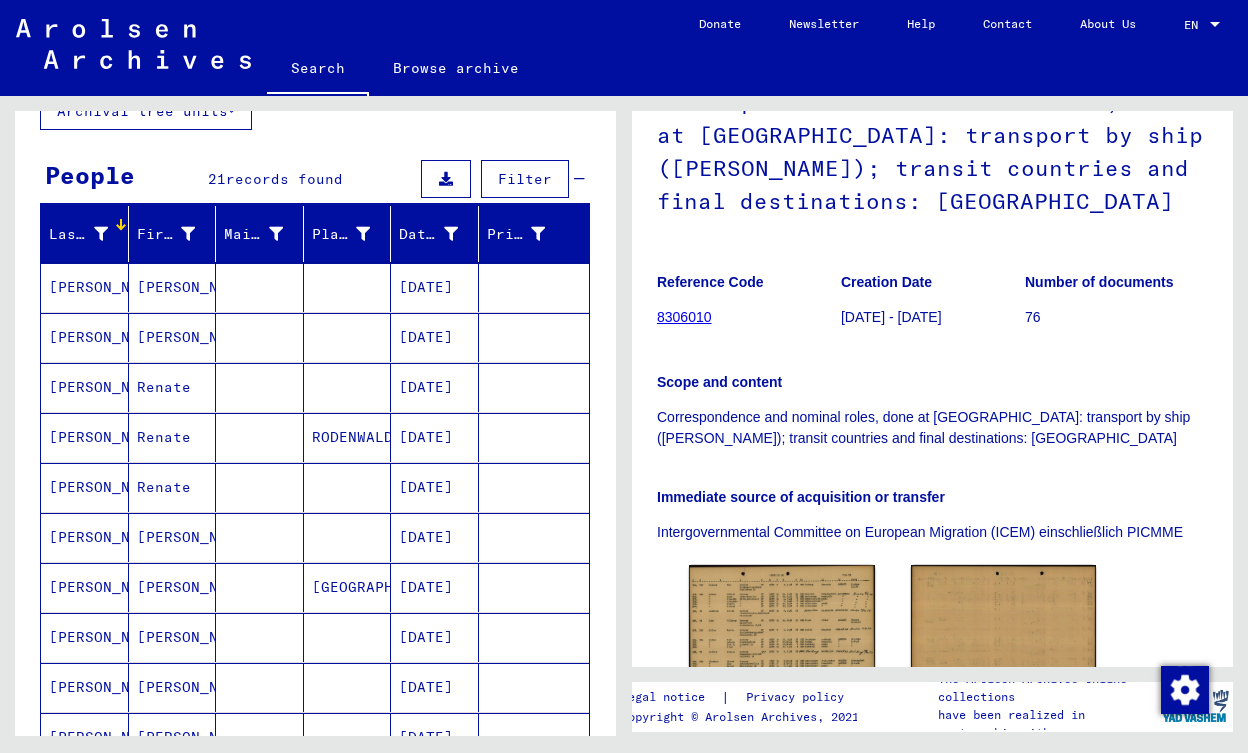 click on "[DATE]" at bounding box center [435, 437] 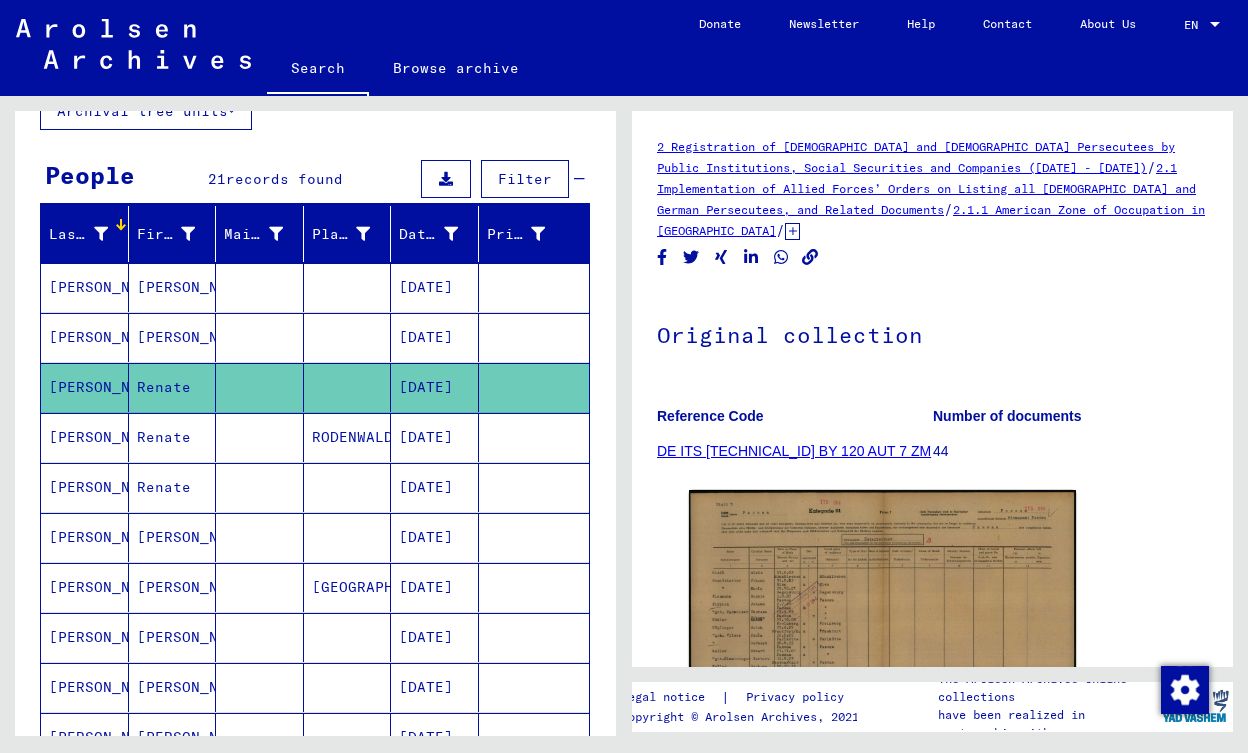 scroll, scrollTop: 0, scrollLeft: 0, axis: both 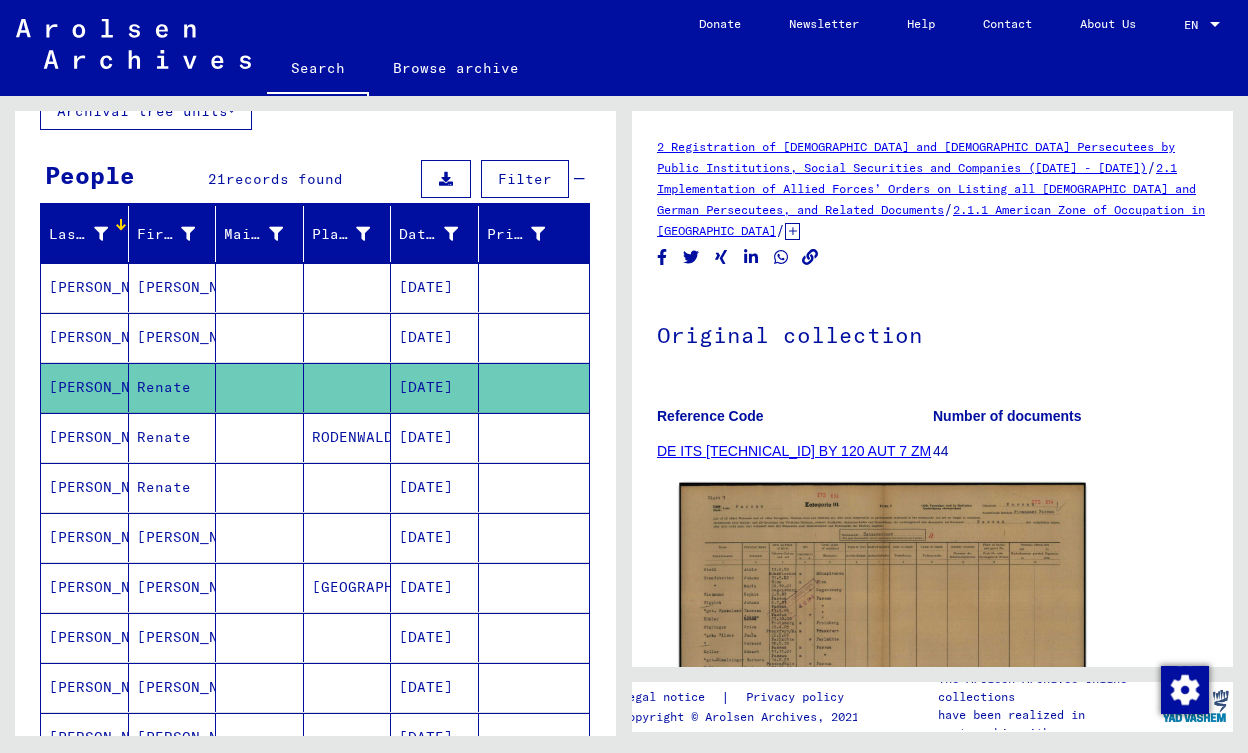 click 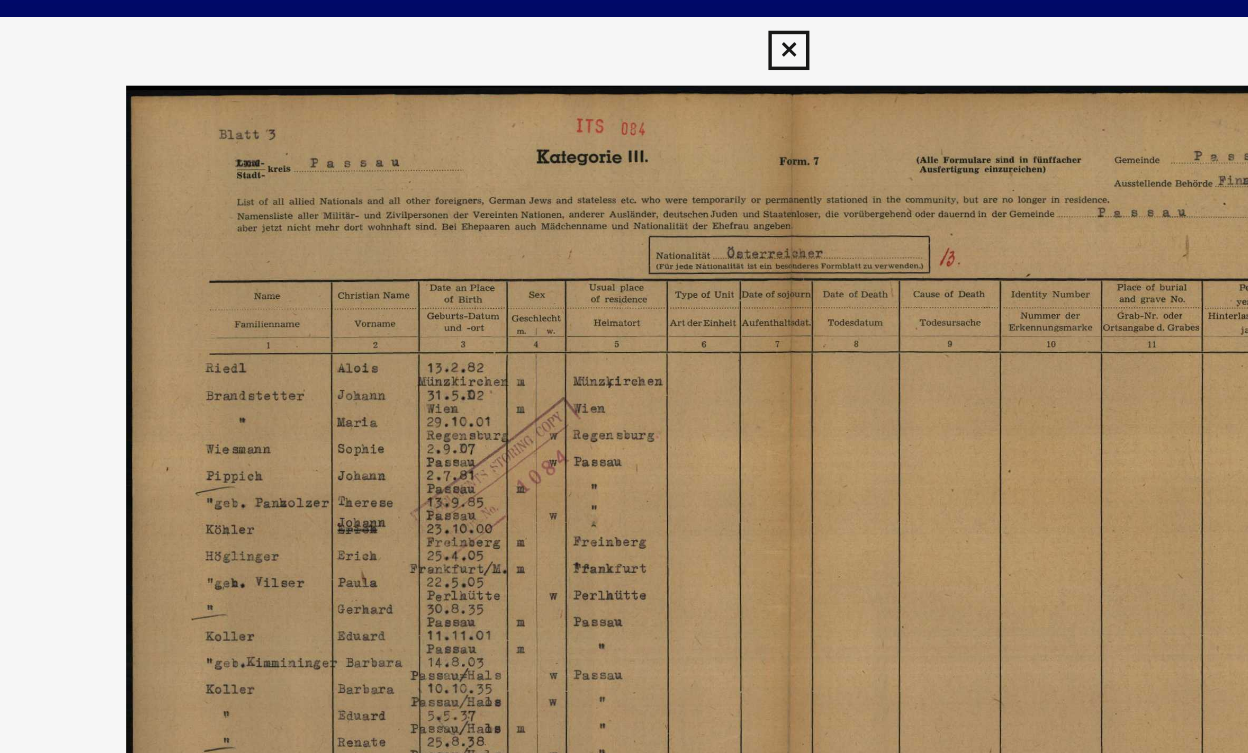 scroll, scrollTop: 0, scrollLeft: 0, axis: both 